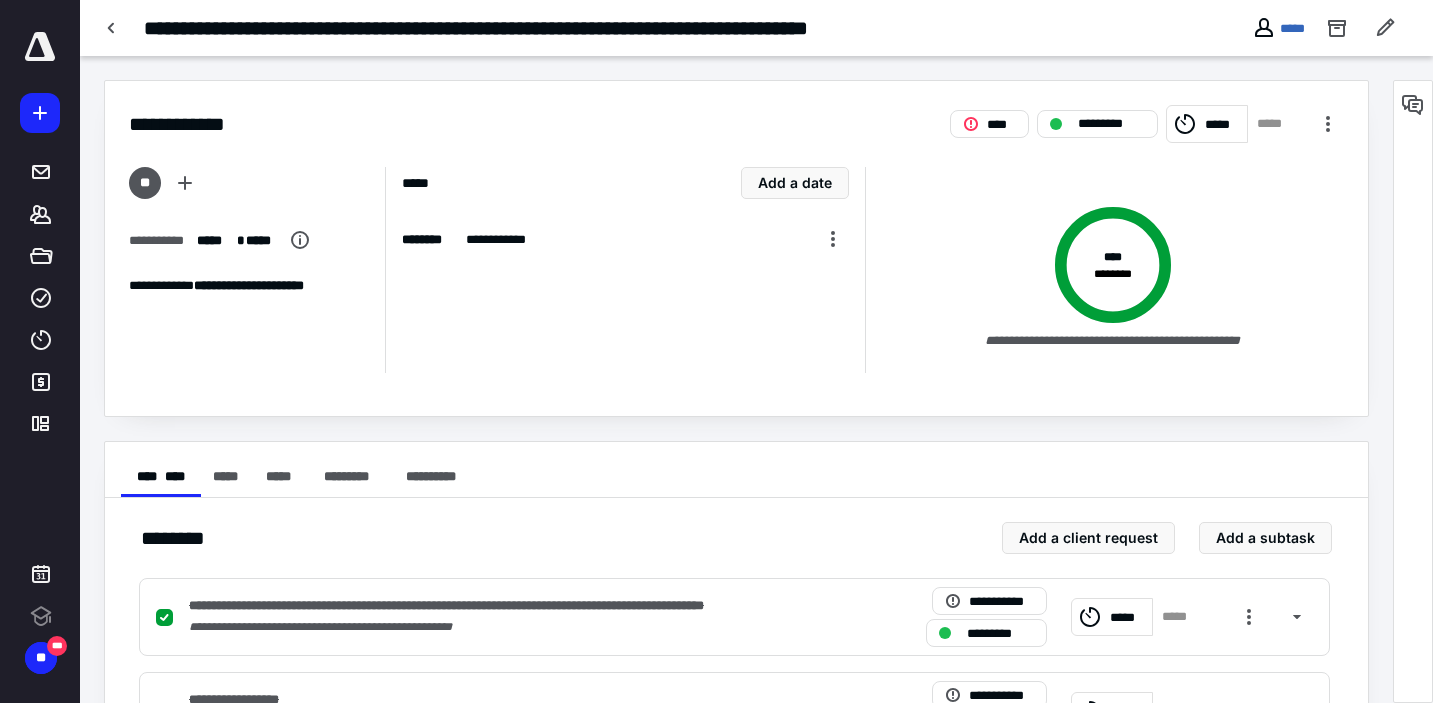 scroll, scrollTop: 0, scrollLeft: 0, axis: both 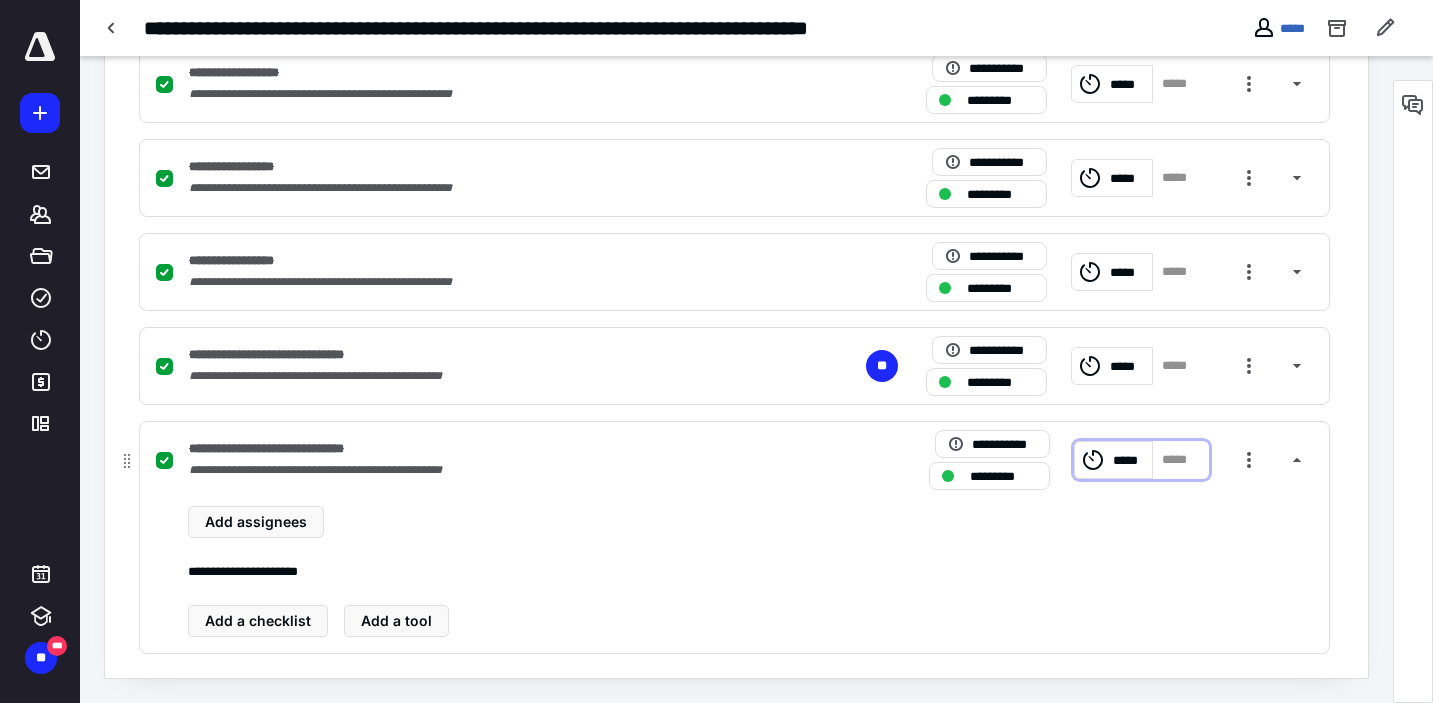 click on "*****" at bounding box center (1130, 460) 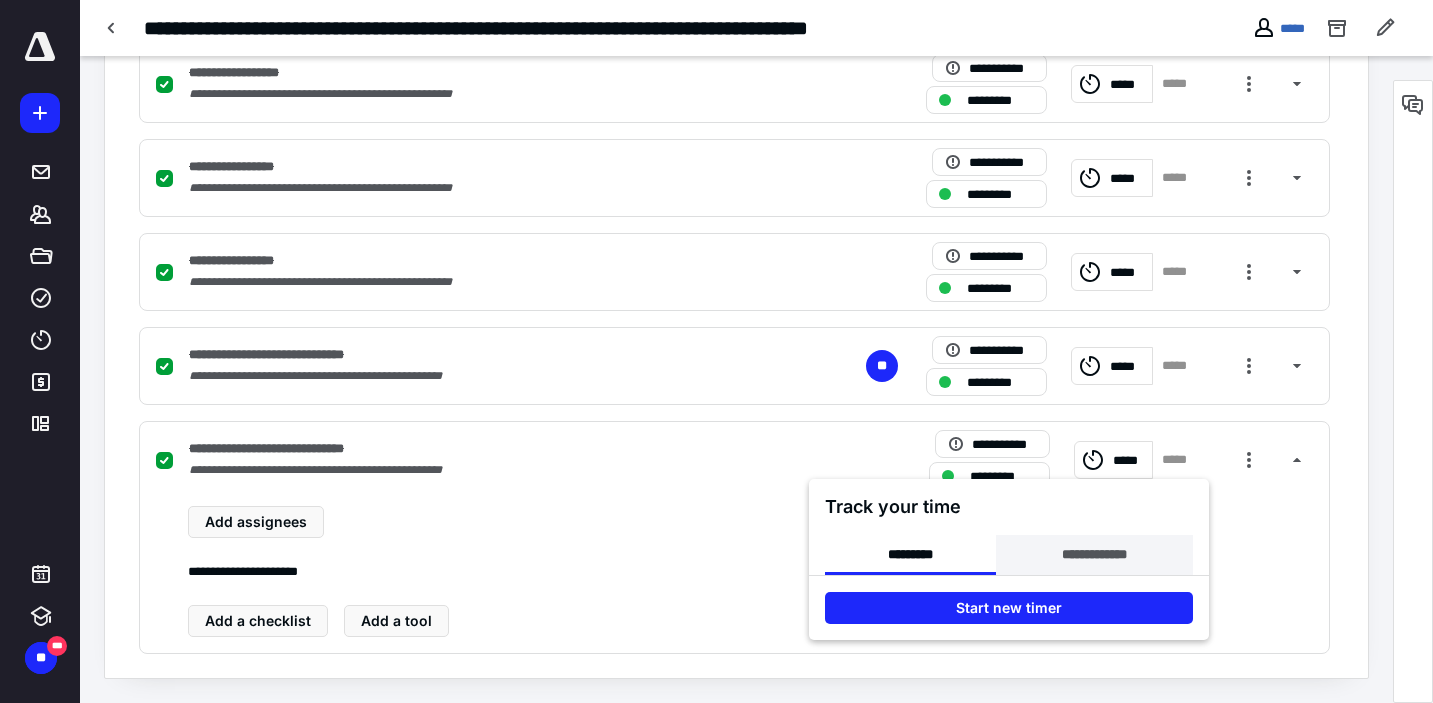 click on "**********" at bounding box center [1094, 555] 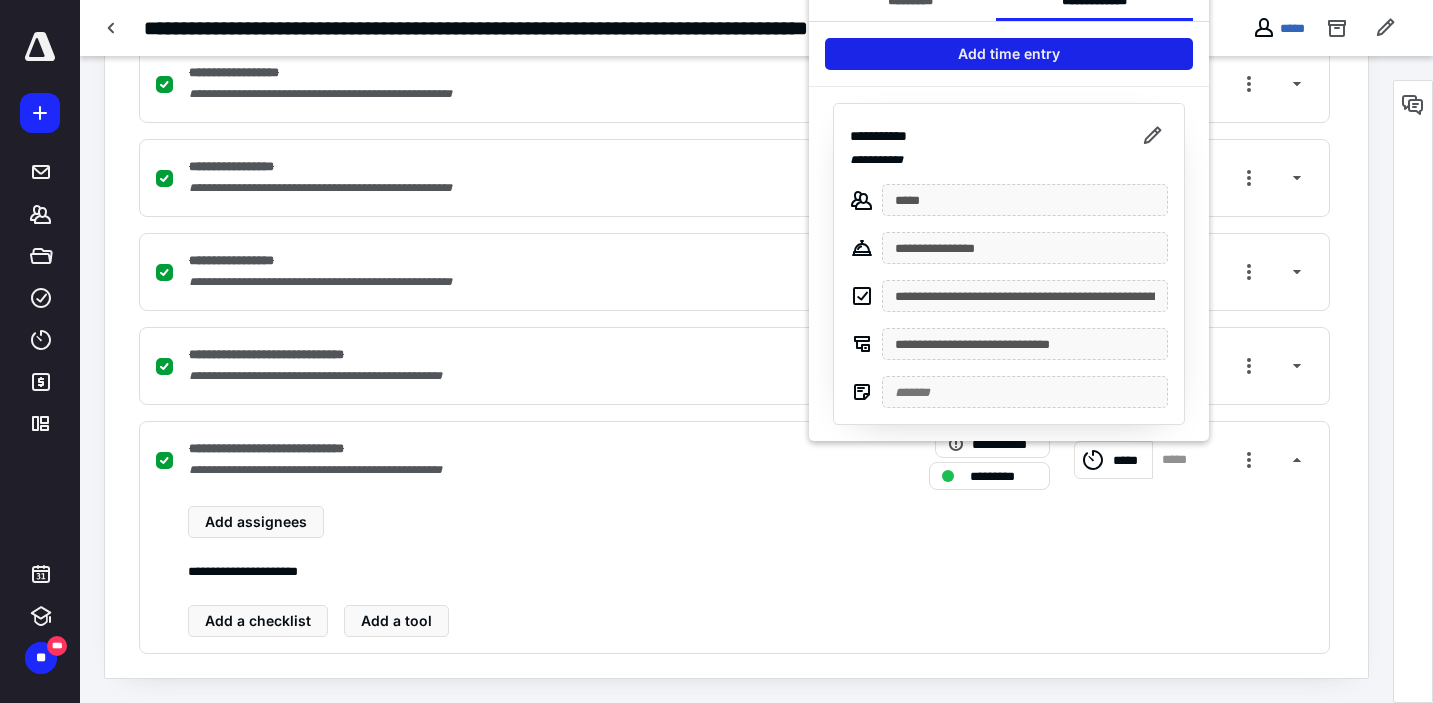 click on "Add time entry" at bounding box center [1009, 54] 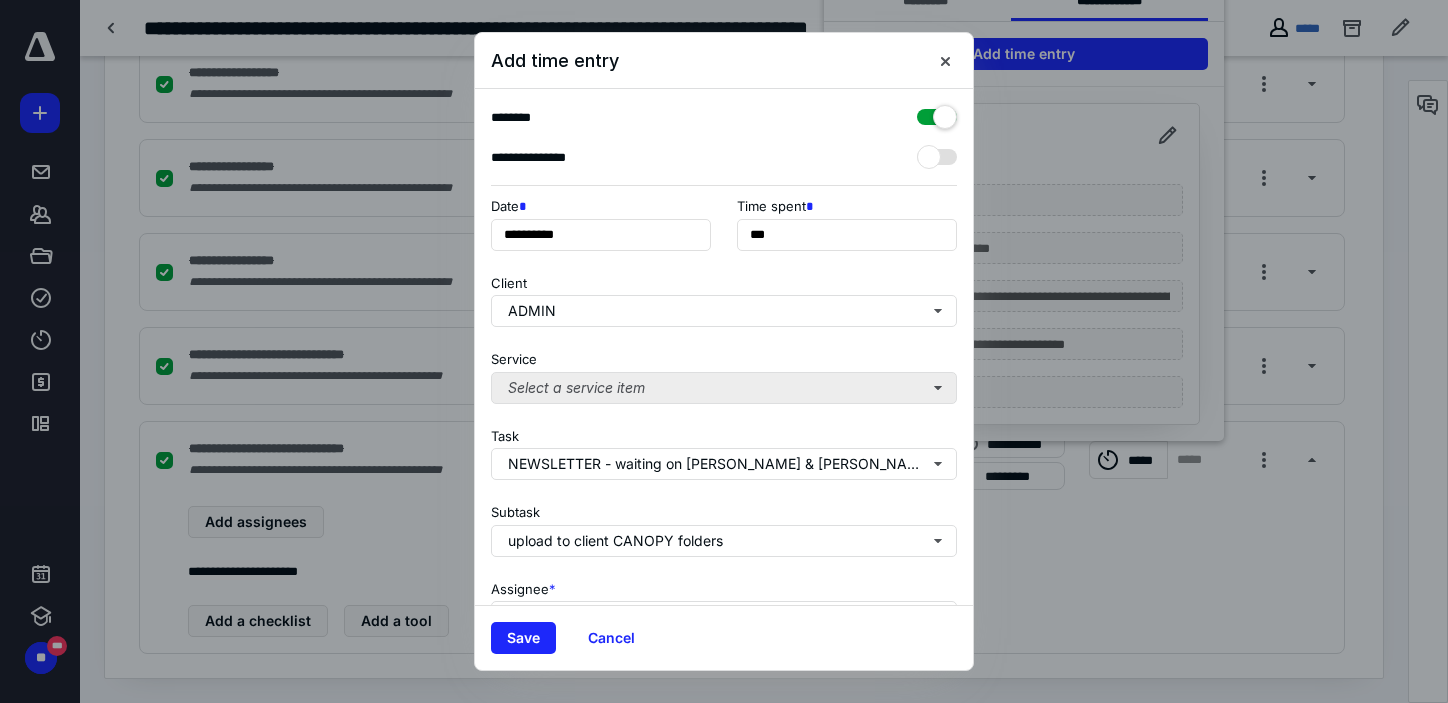 click on "Select a service item" at bounding box center (724, 388) 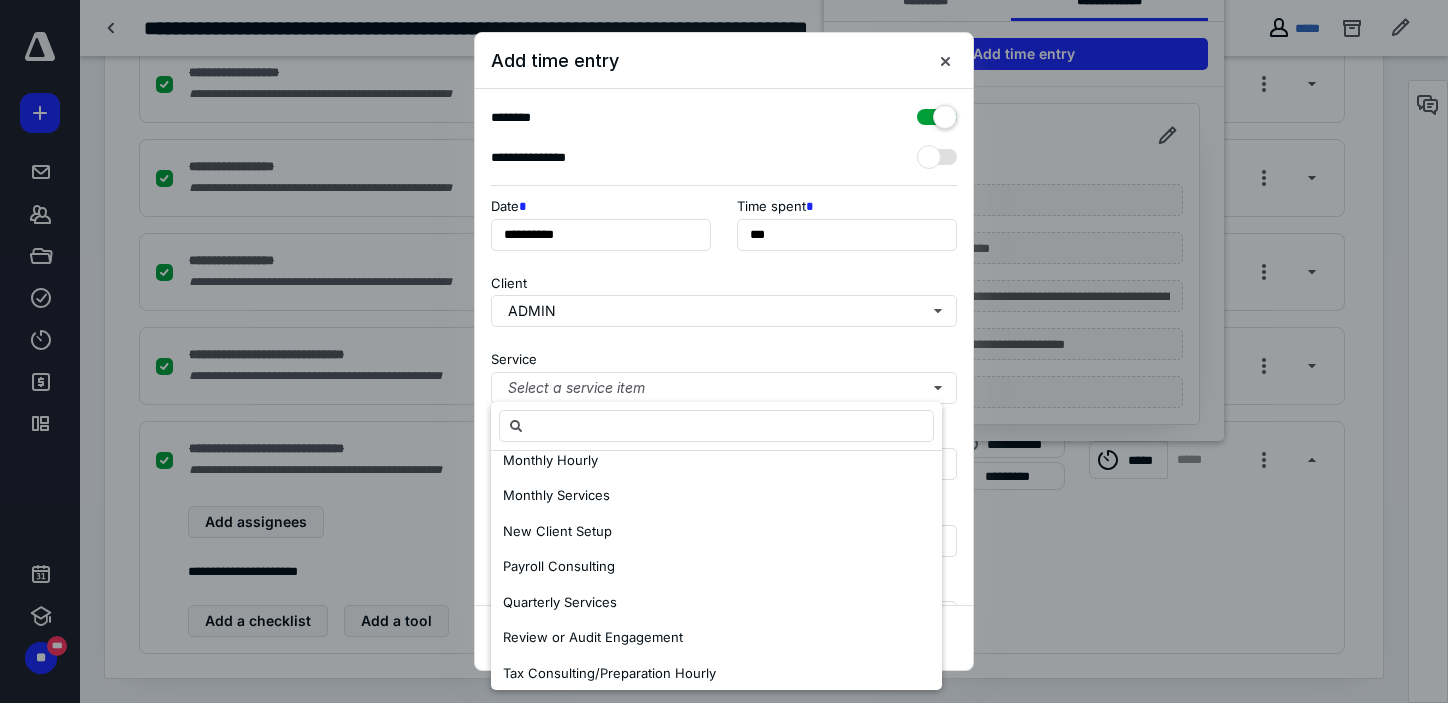 scroll, scrollTop: 407, scrollLeft: 0, axis: vertical 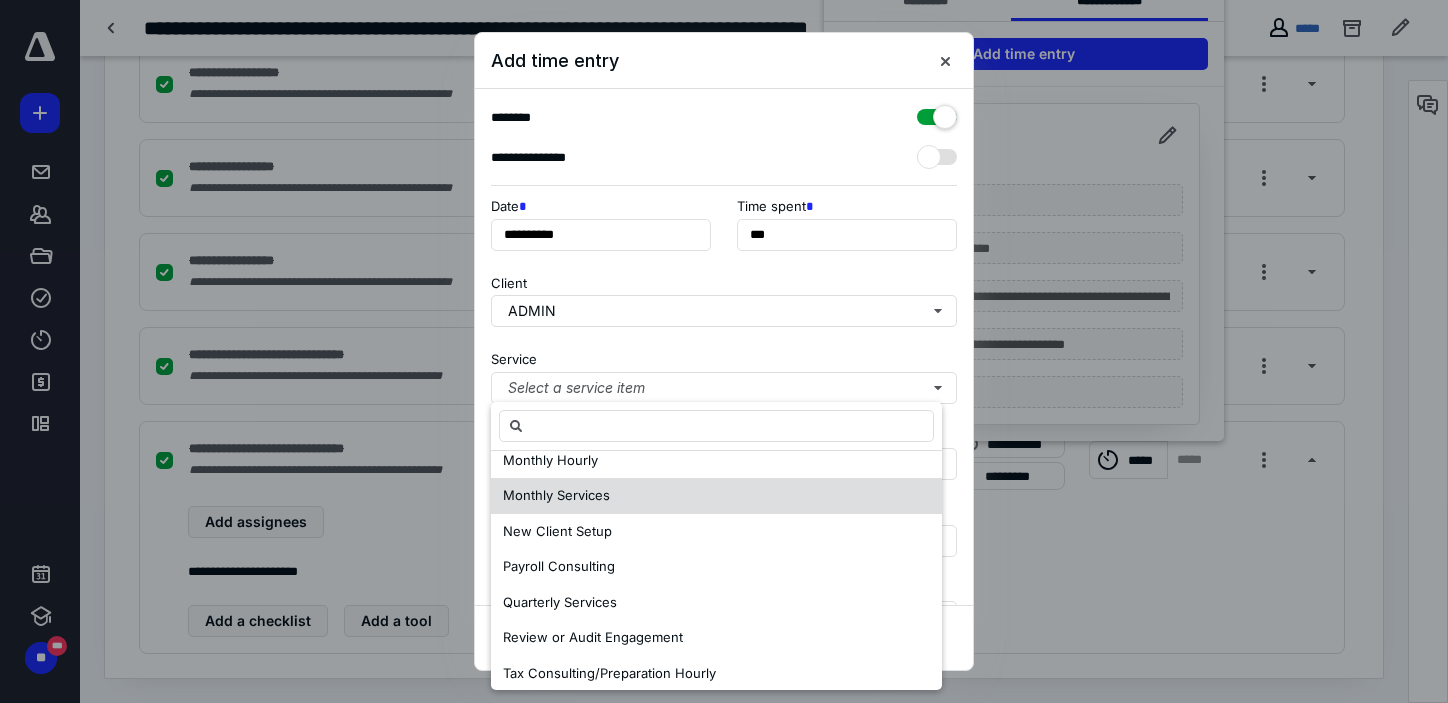 click on "Monthly Services" at bounding box center (556, 495) 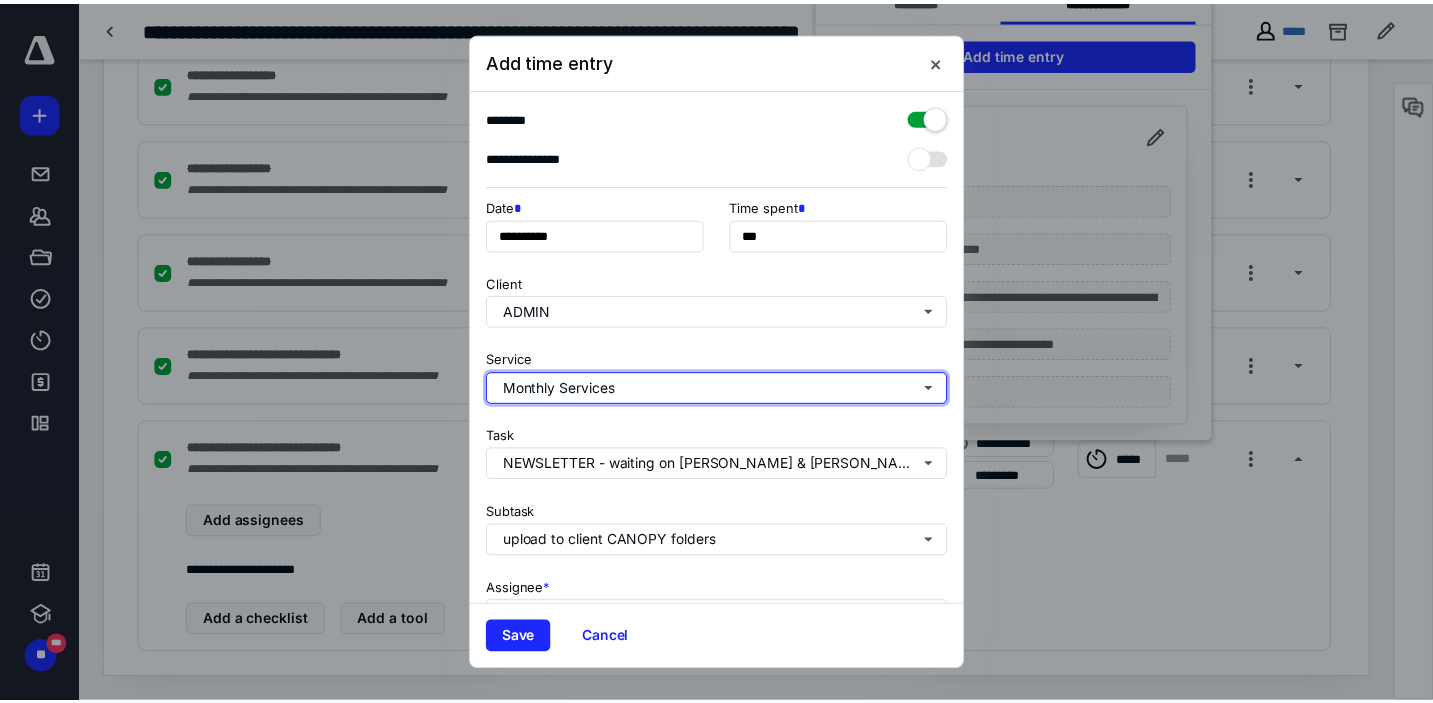 scroll, scrollTop: 0, scrollLeft: 0, axis: both 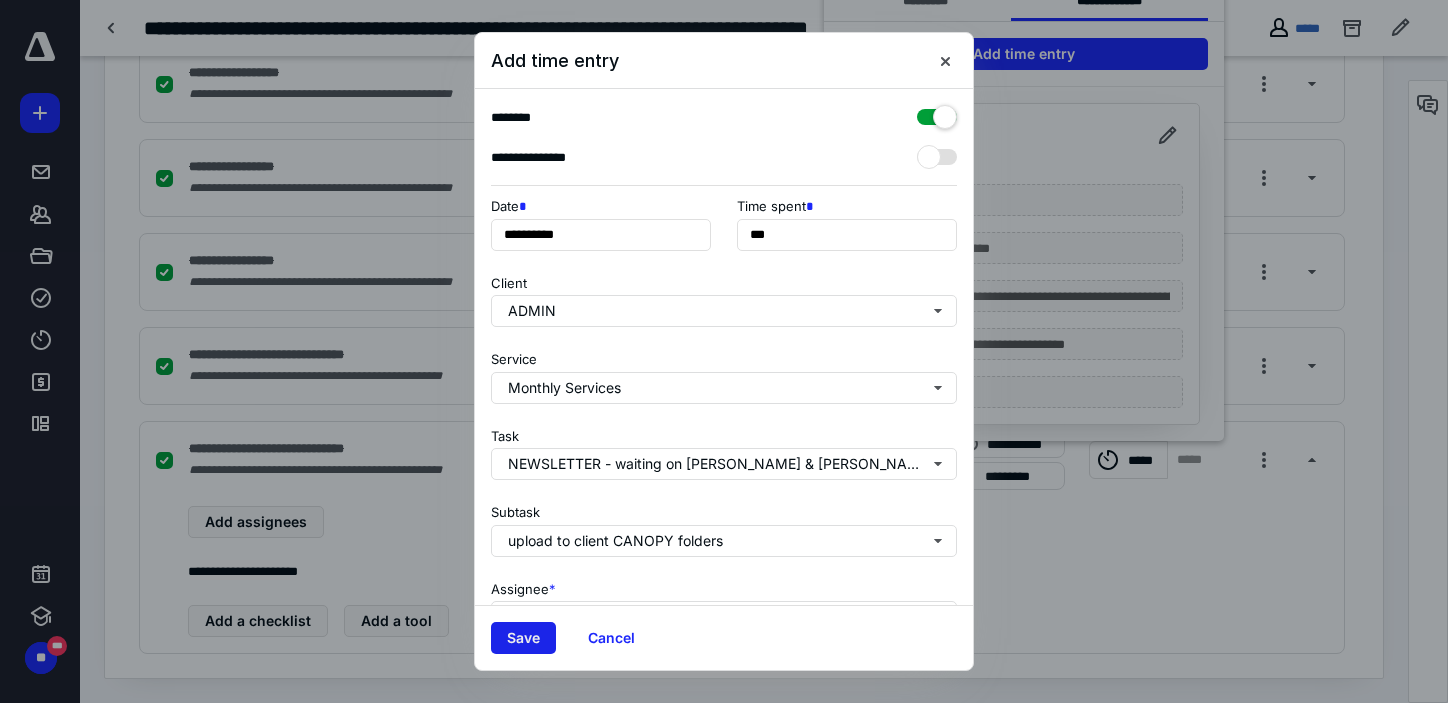 click on "Save" at bounding box center [523, 638] 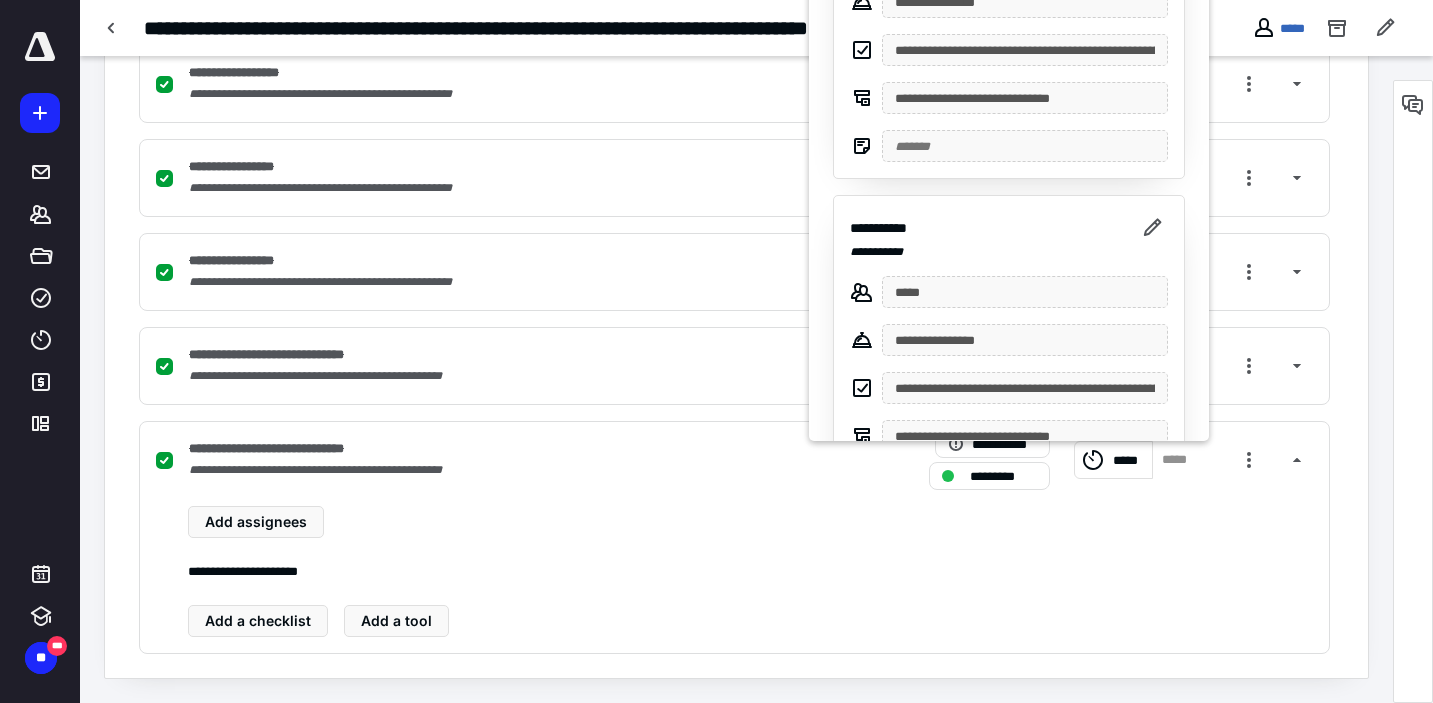 click at bounding box center [716, 351] 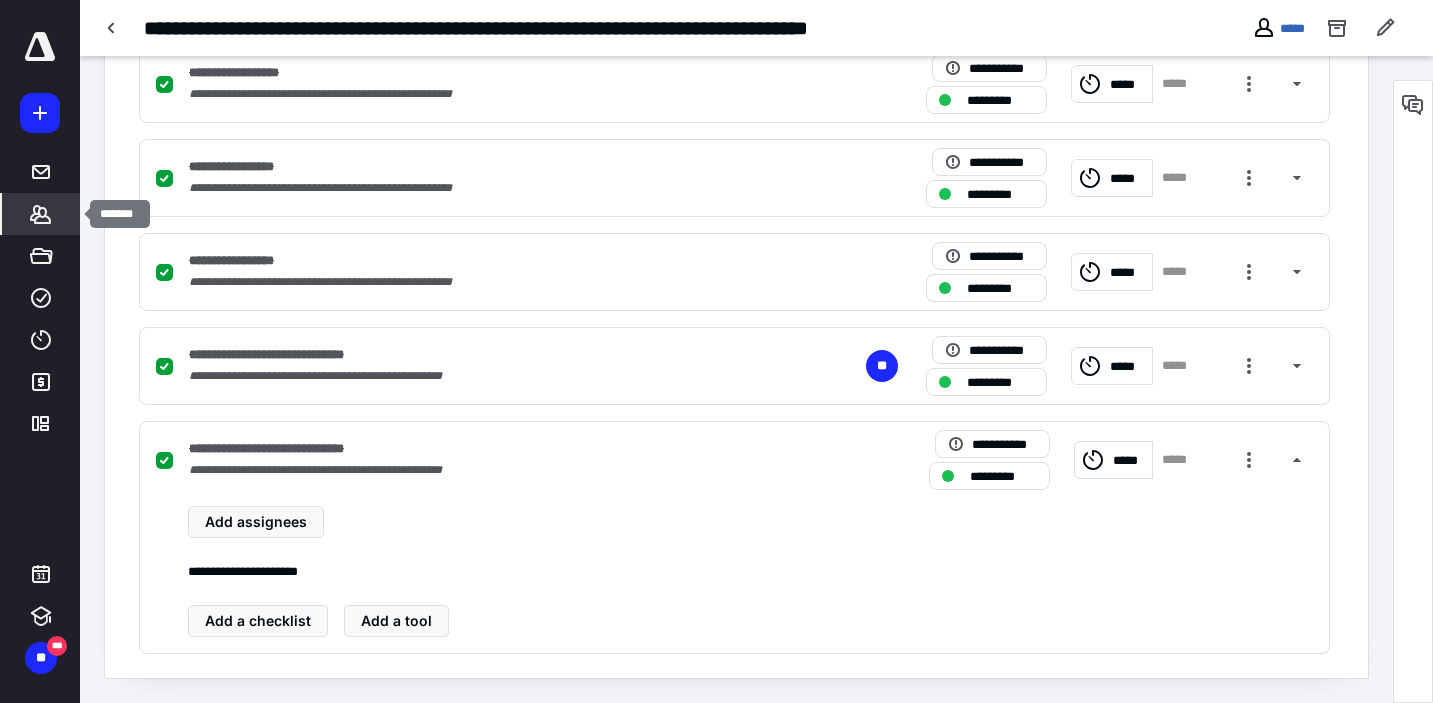 click 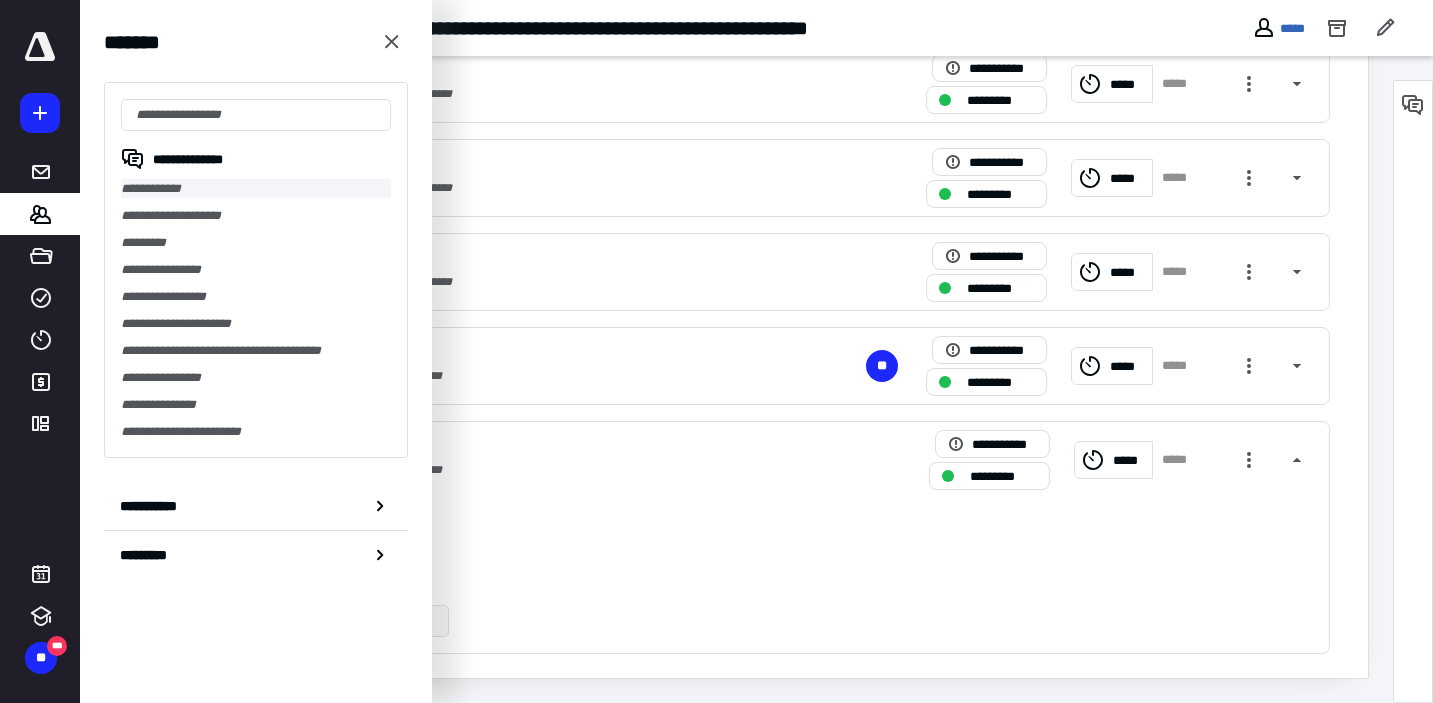 click on "**********" at bounding box center [256, 188] 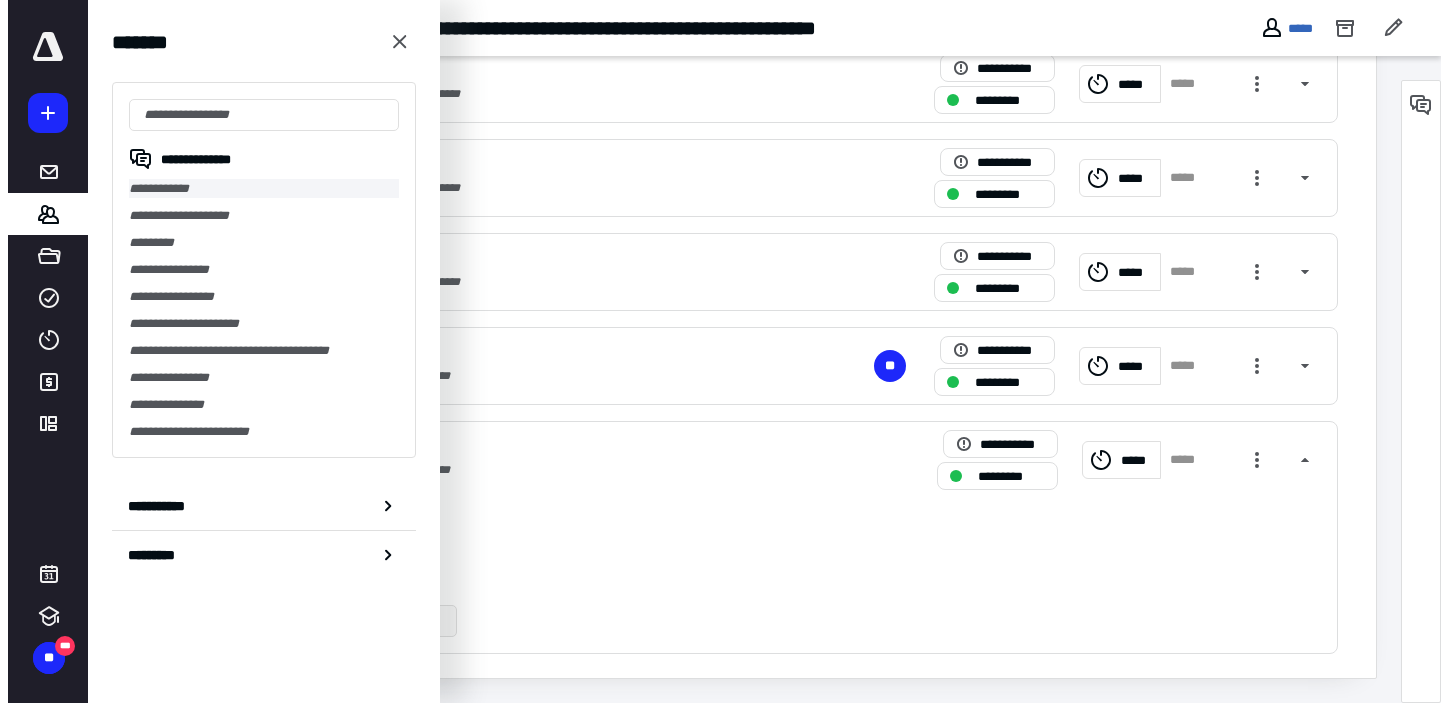 scroll, scrollTop: 0, scrollLeft: 0, axis: both 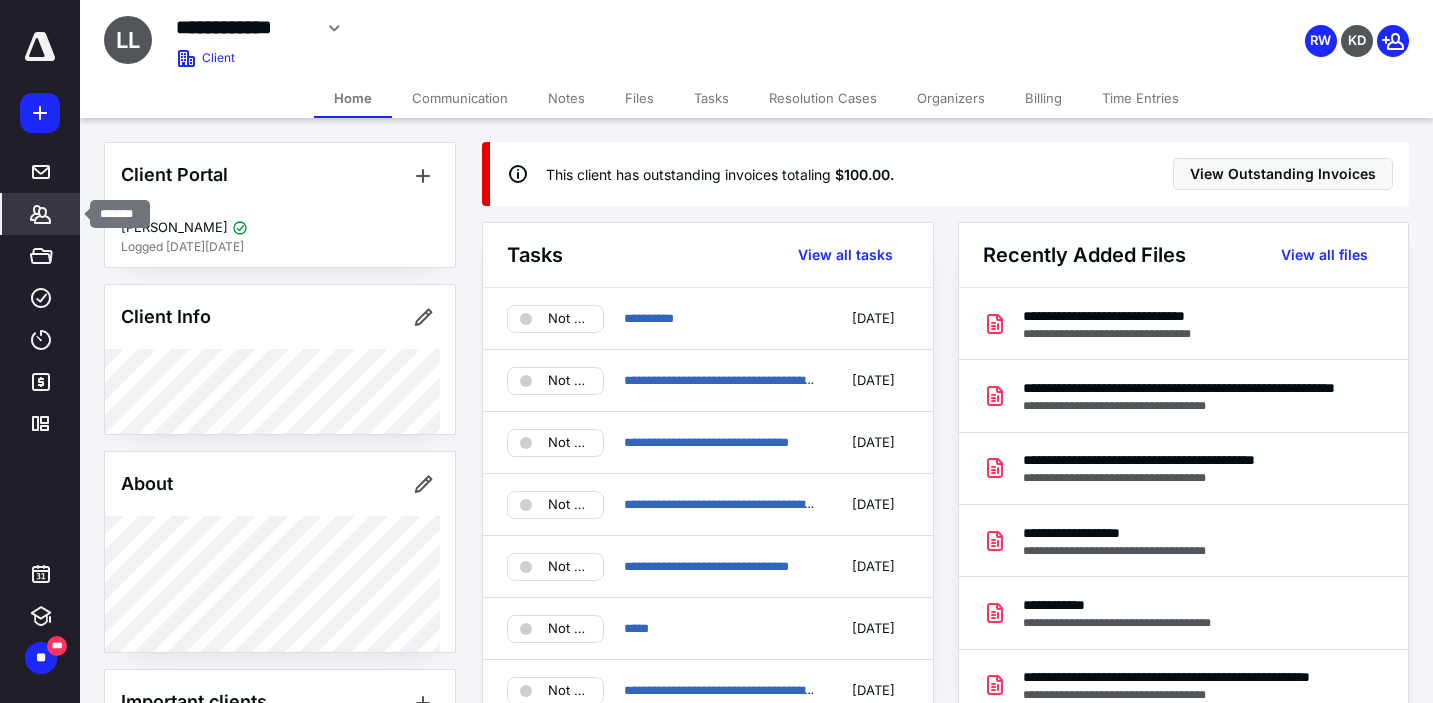 click 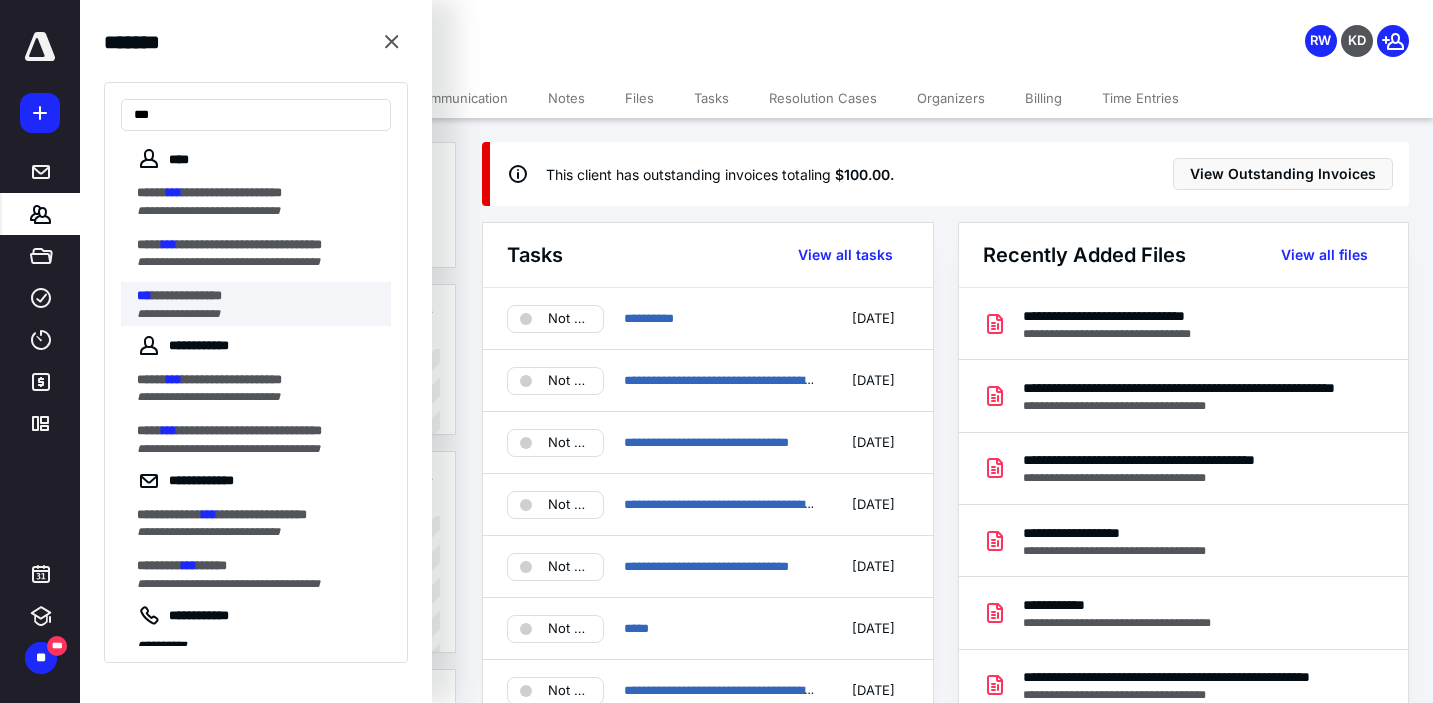 type on "***" 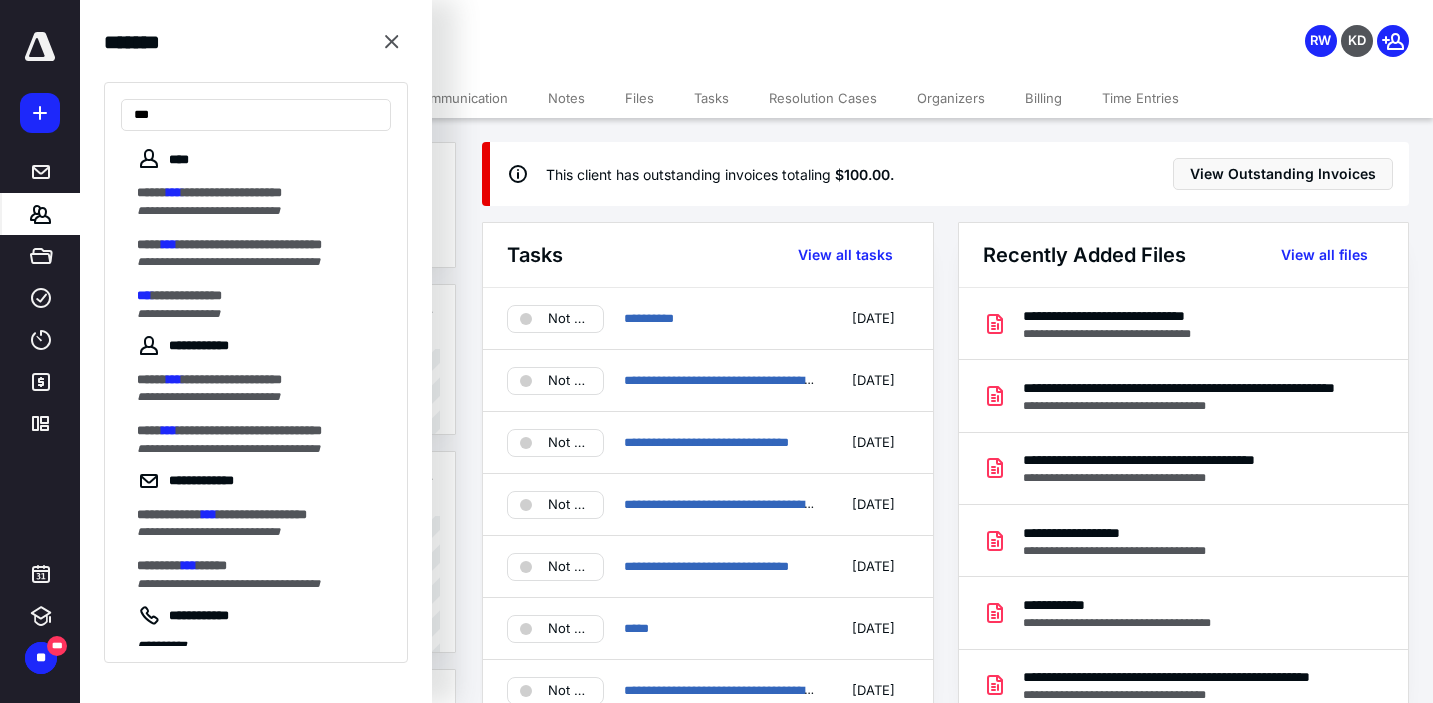 click on "**********" at bounding box center (187, 295) 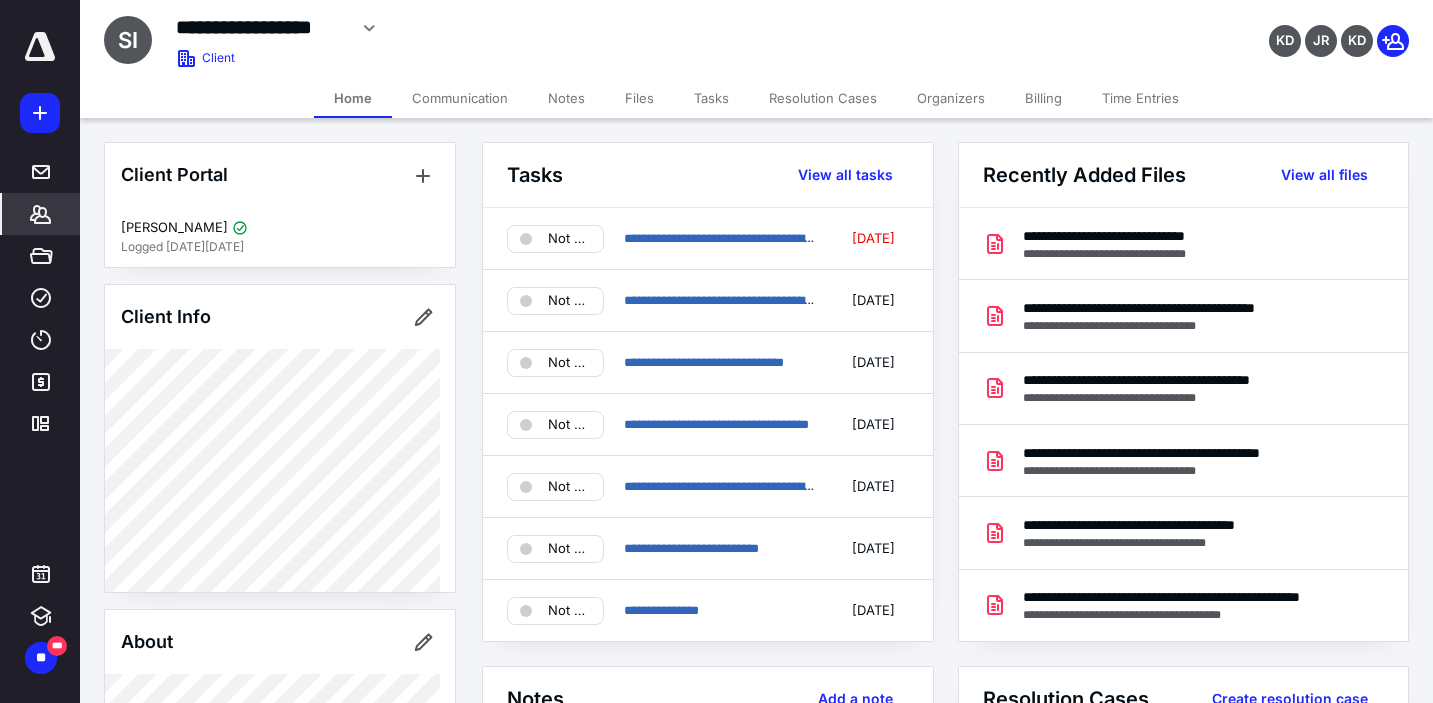 click on "Tasks" at bounding box center [711, 98] 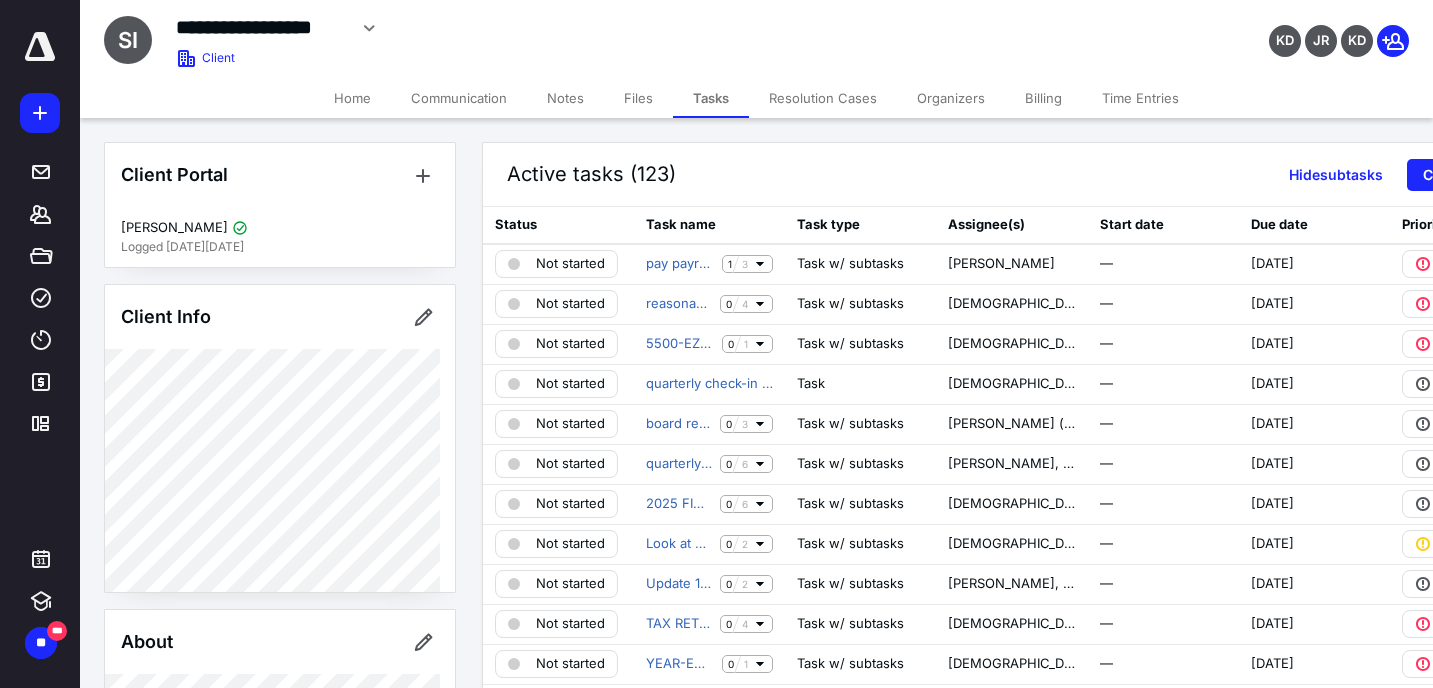 click on "board resolutions (including for annual mtg Jan each year + salaries)" at bounding box center (679, 424) 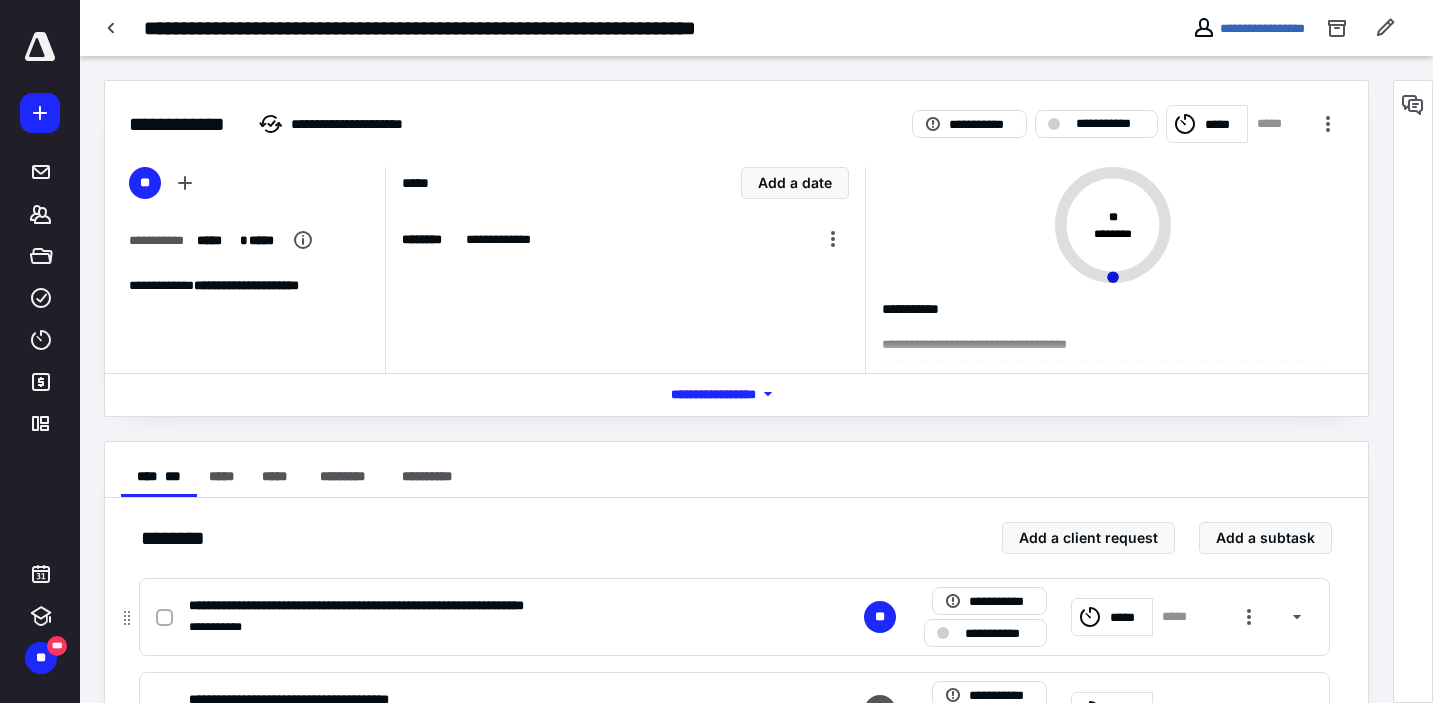 click on "*****" at bounding box center [1128, 617] 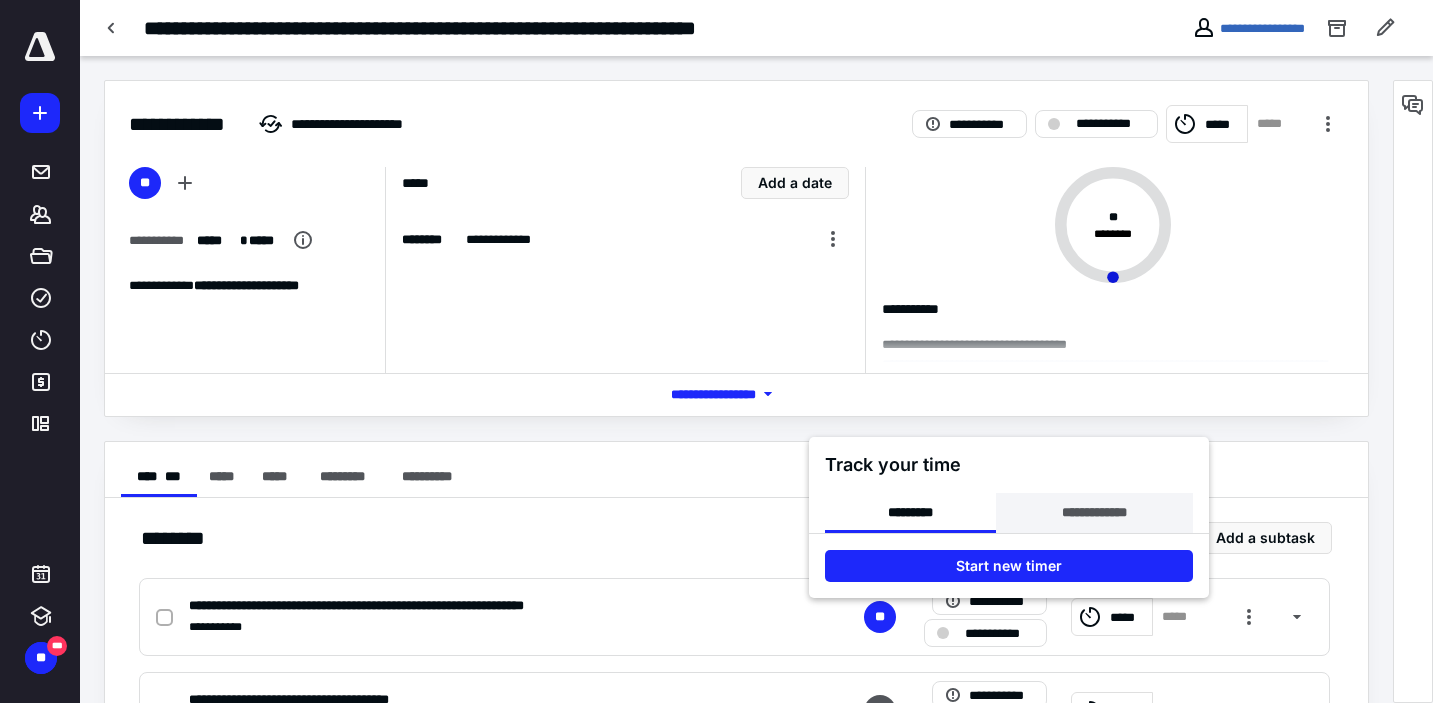 click on "**********" at bounding box center [1094, 513] 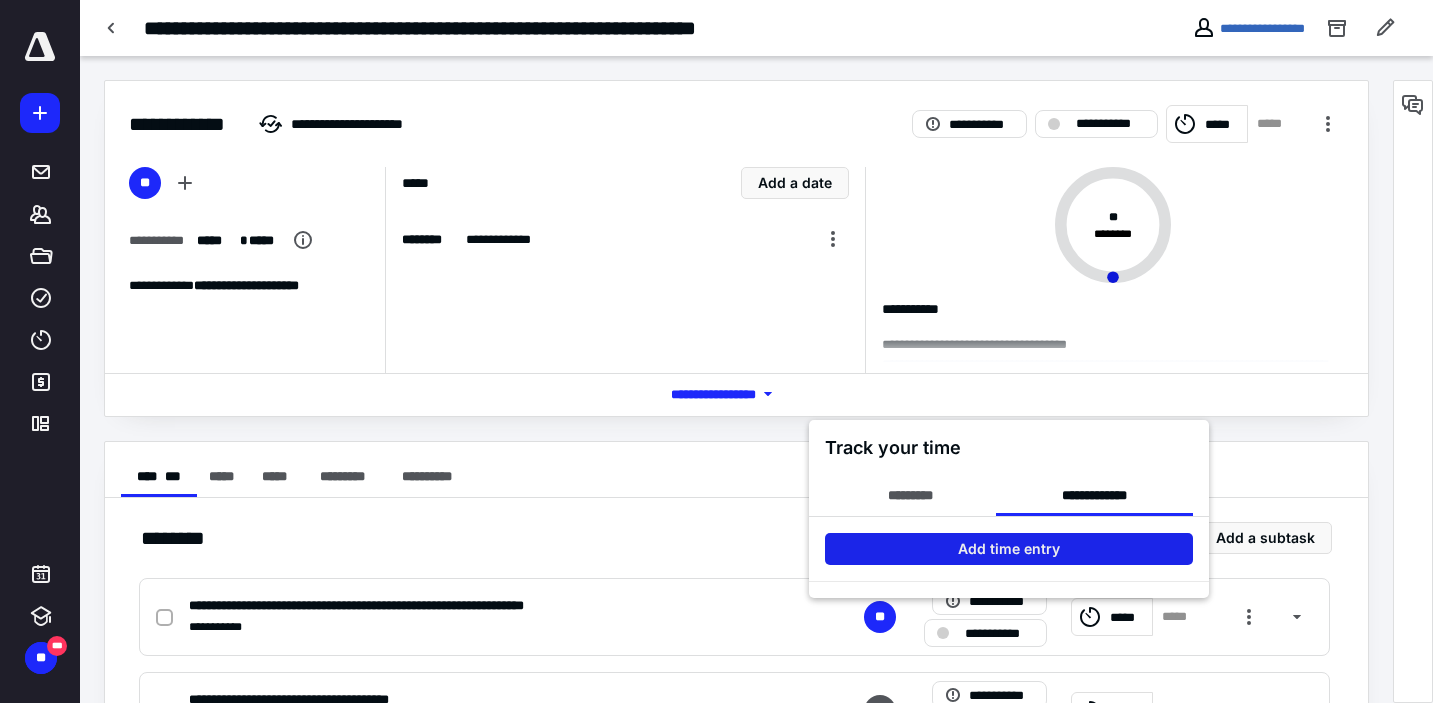 click on "Add time entry" at bounding box center [1009, 549] 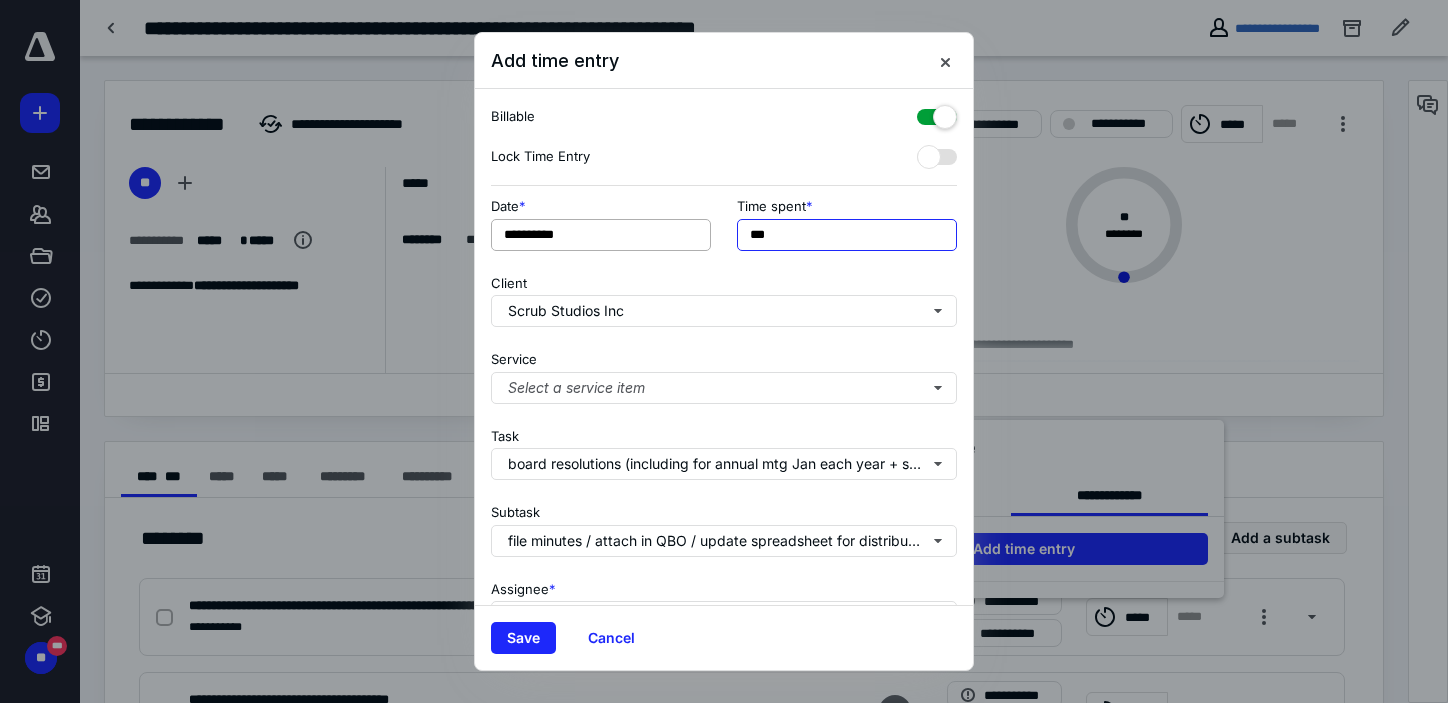 drag, startPoint x: 764, startPoint y: 232, endPoint x: 703, endPoint y: 219, distance: 62.369865 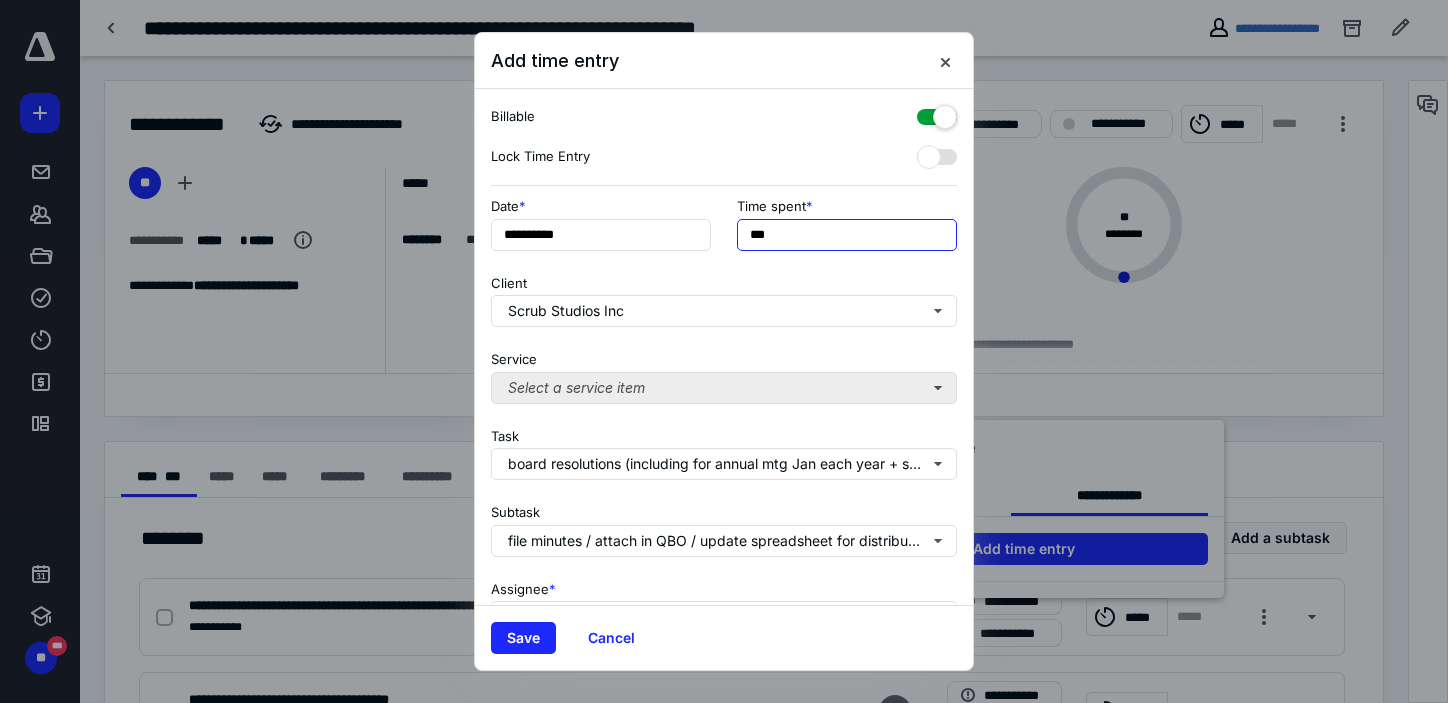 type on "***" 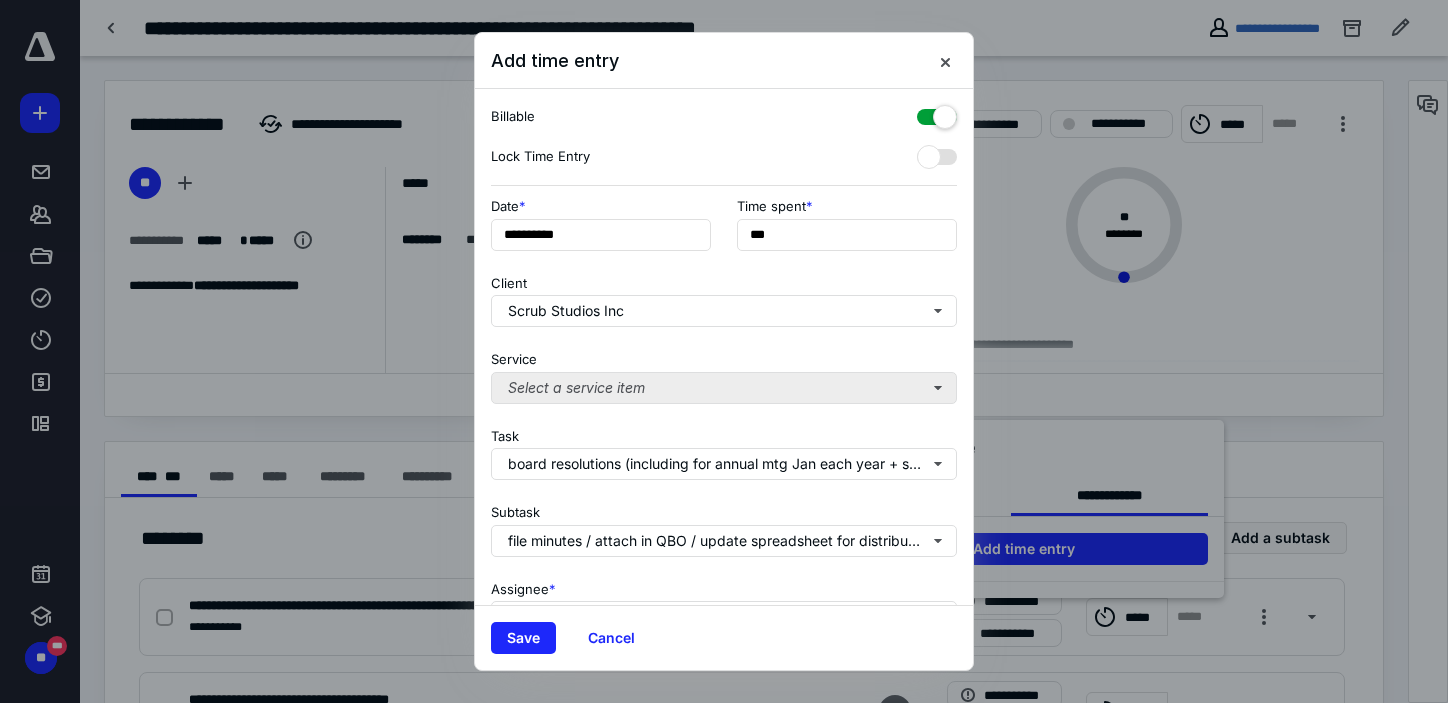 click on "Select a service item" at bounding box center (724, 388) 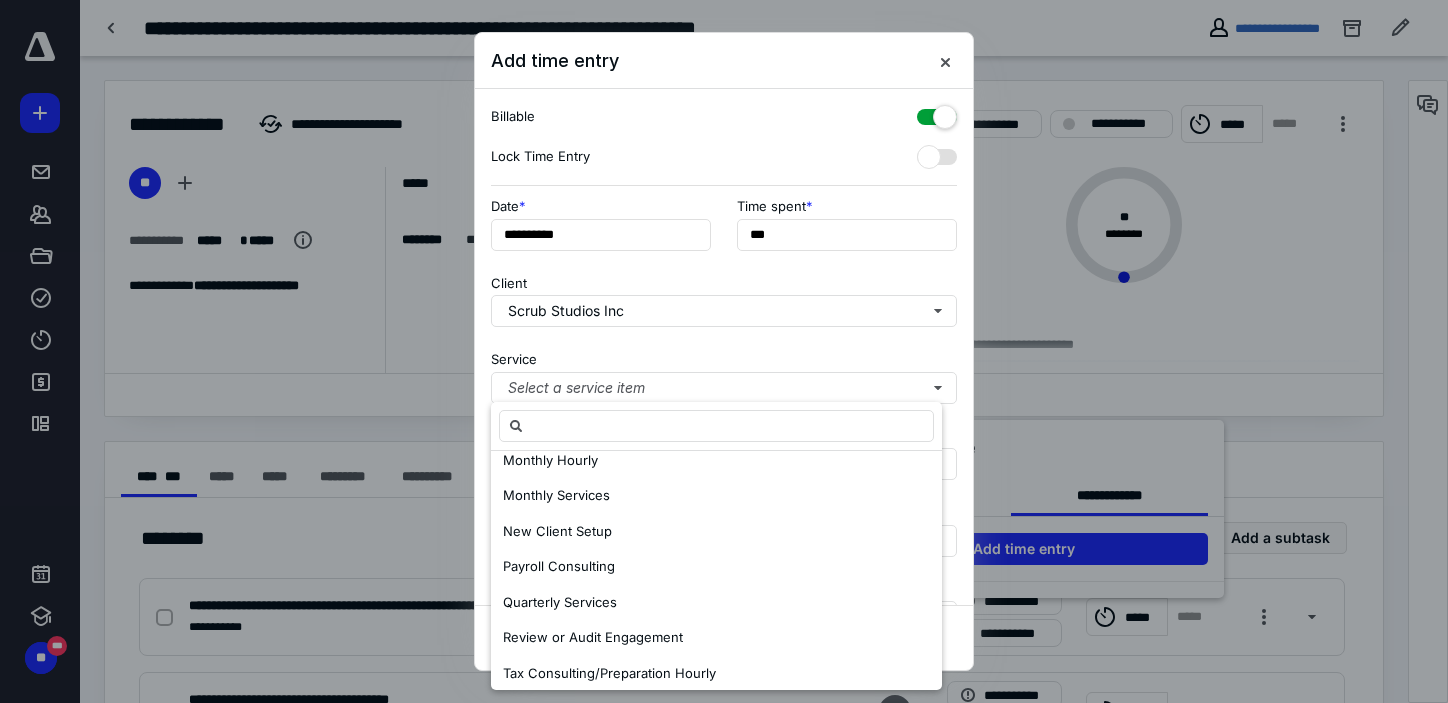 scroll, scrollTop: 407, scrollLeft: 0, axis: vertical 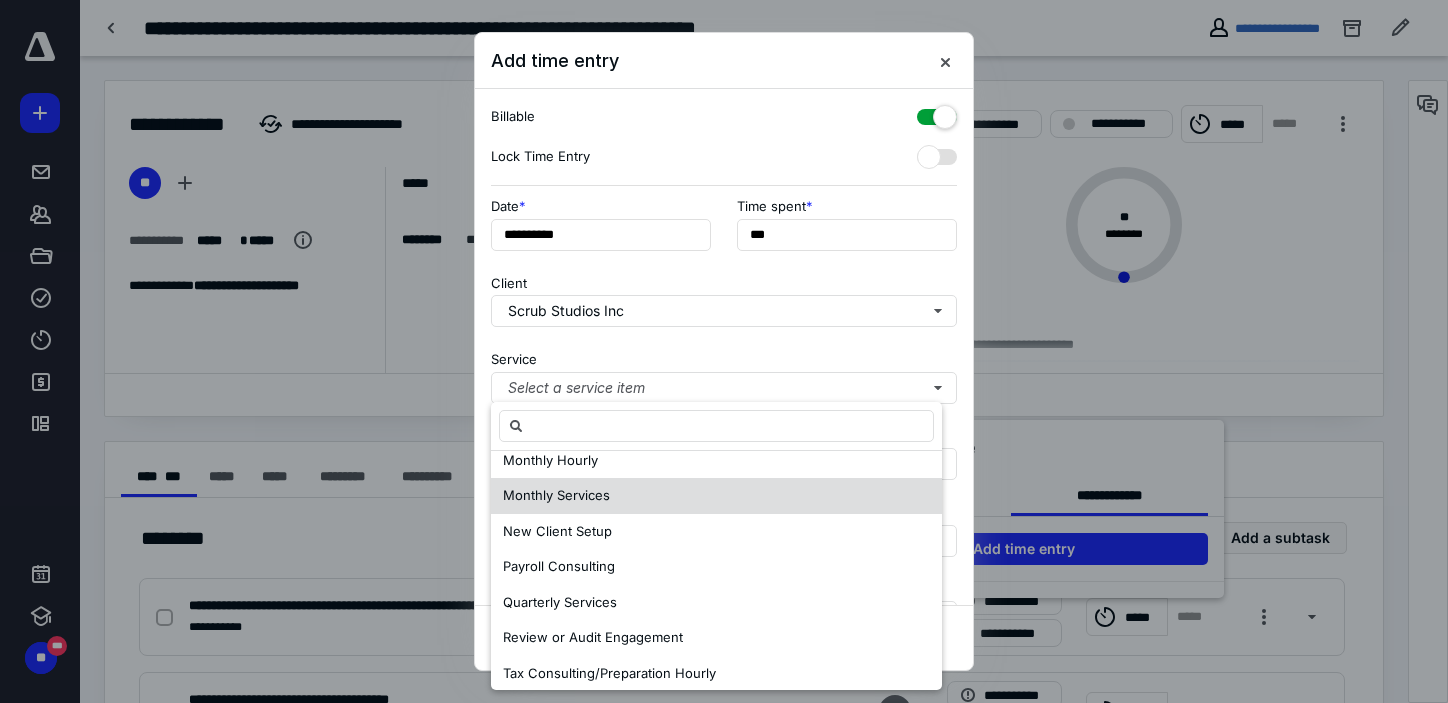 click on "Monthly Services" at bounding box center (556, 495) 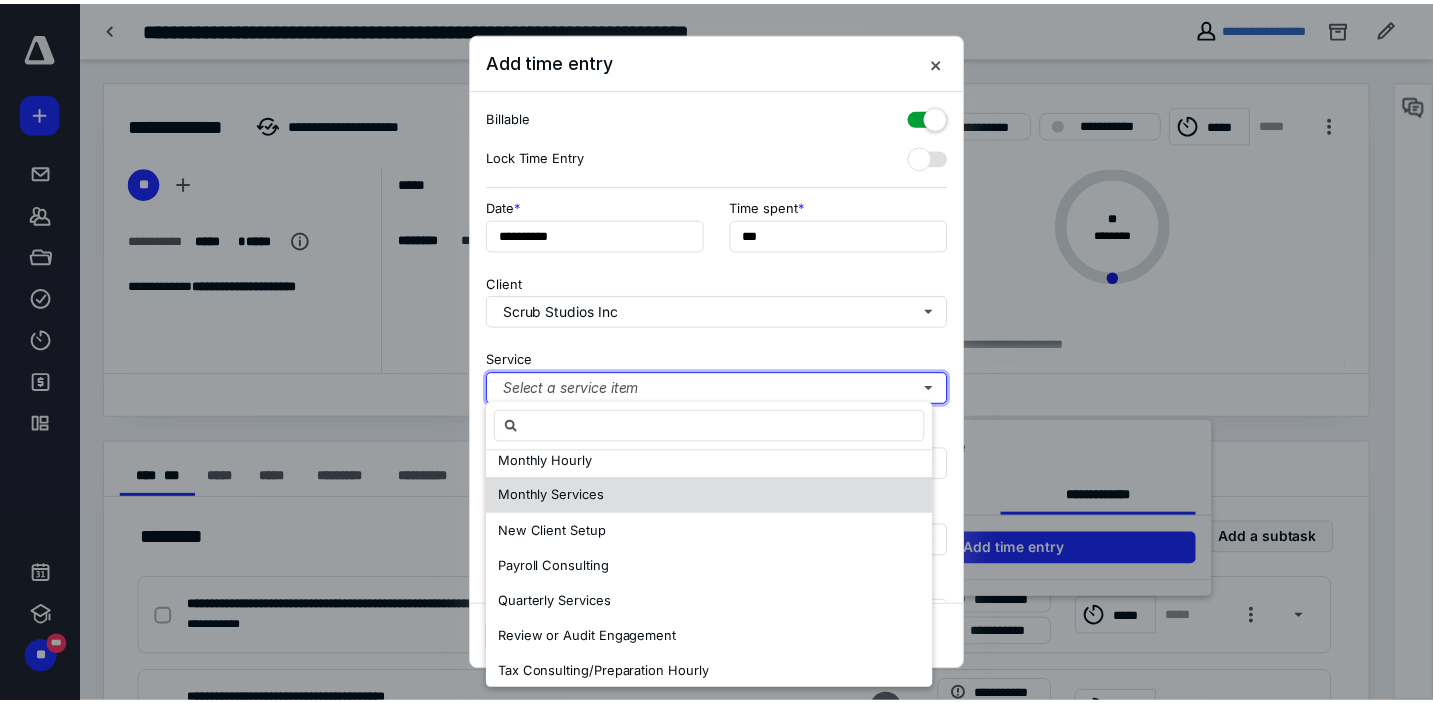scroll, scrollTop: 0, scrollLeft: 0, axis: both 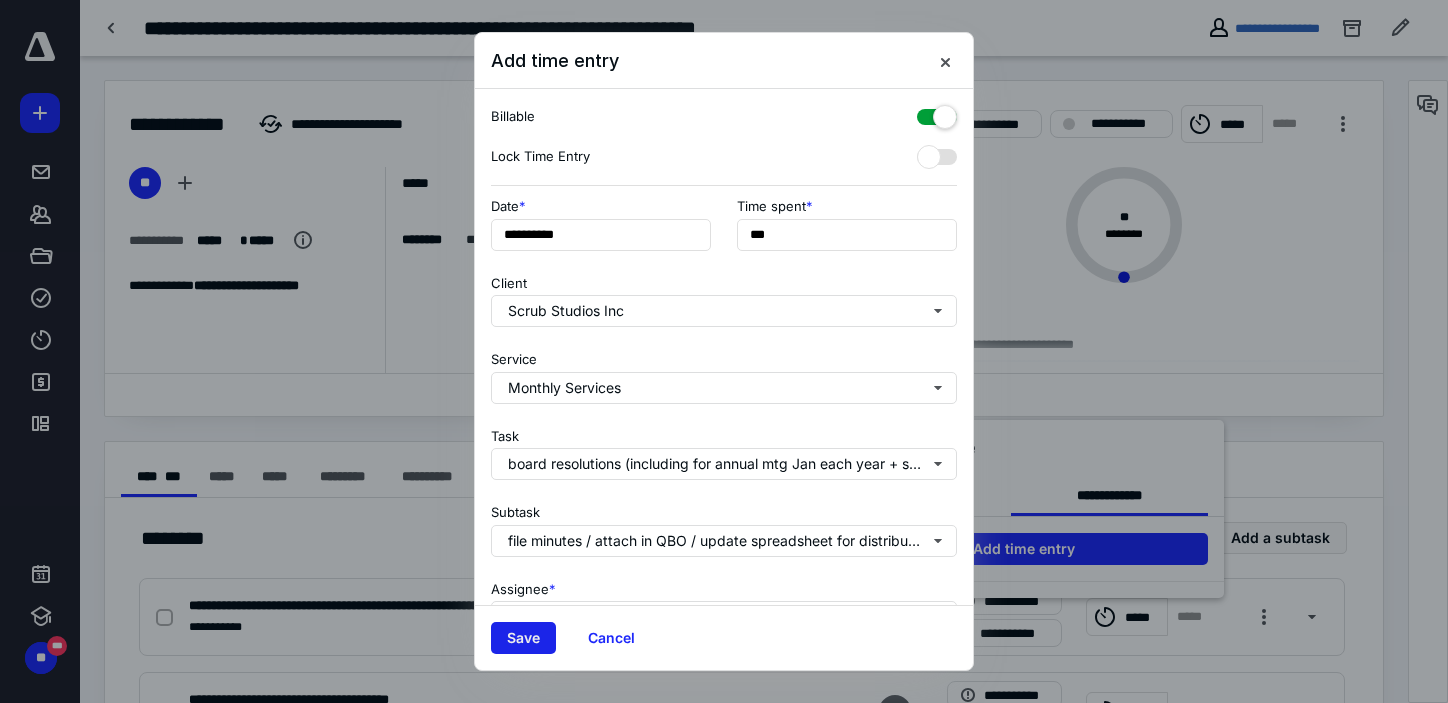 click on "Save" at bounding box center [523, 638] 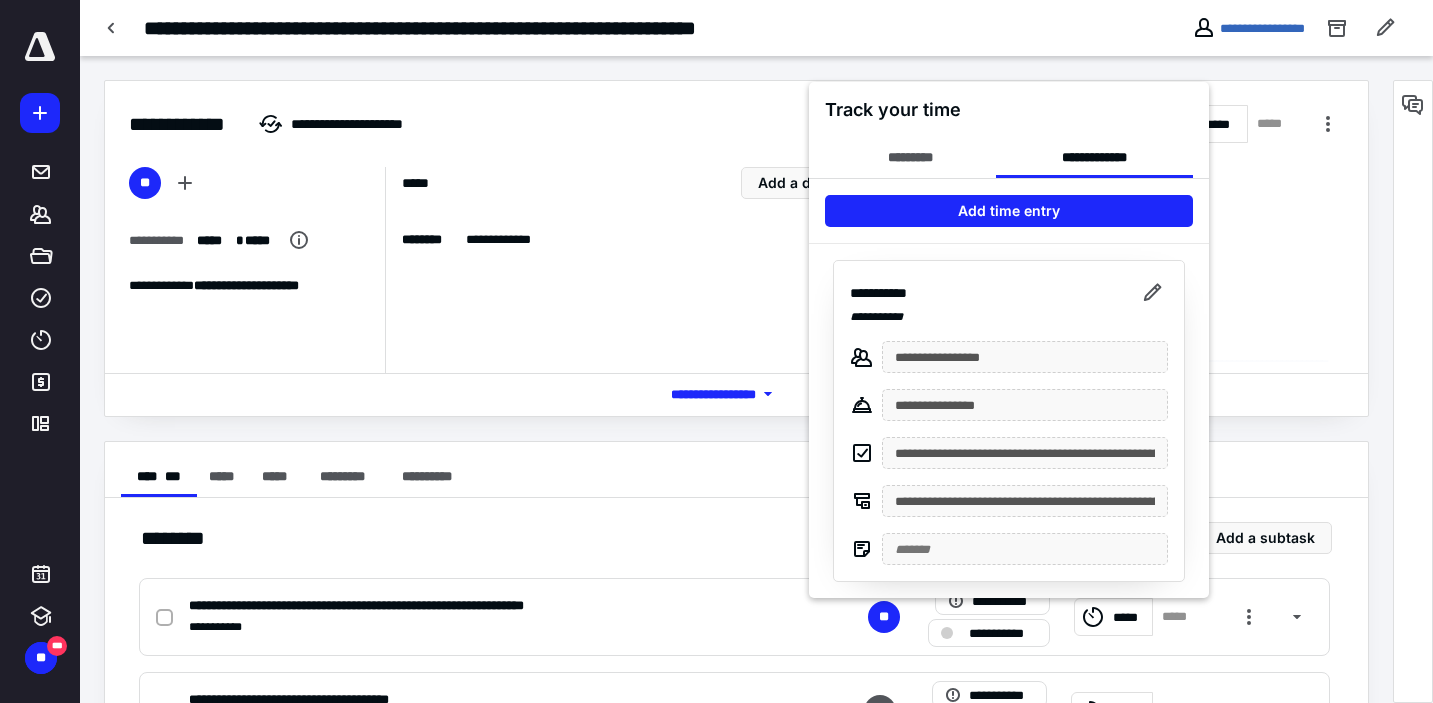 click at bounding box center (716, 351) 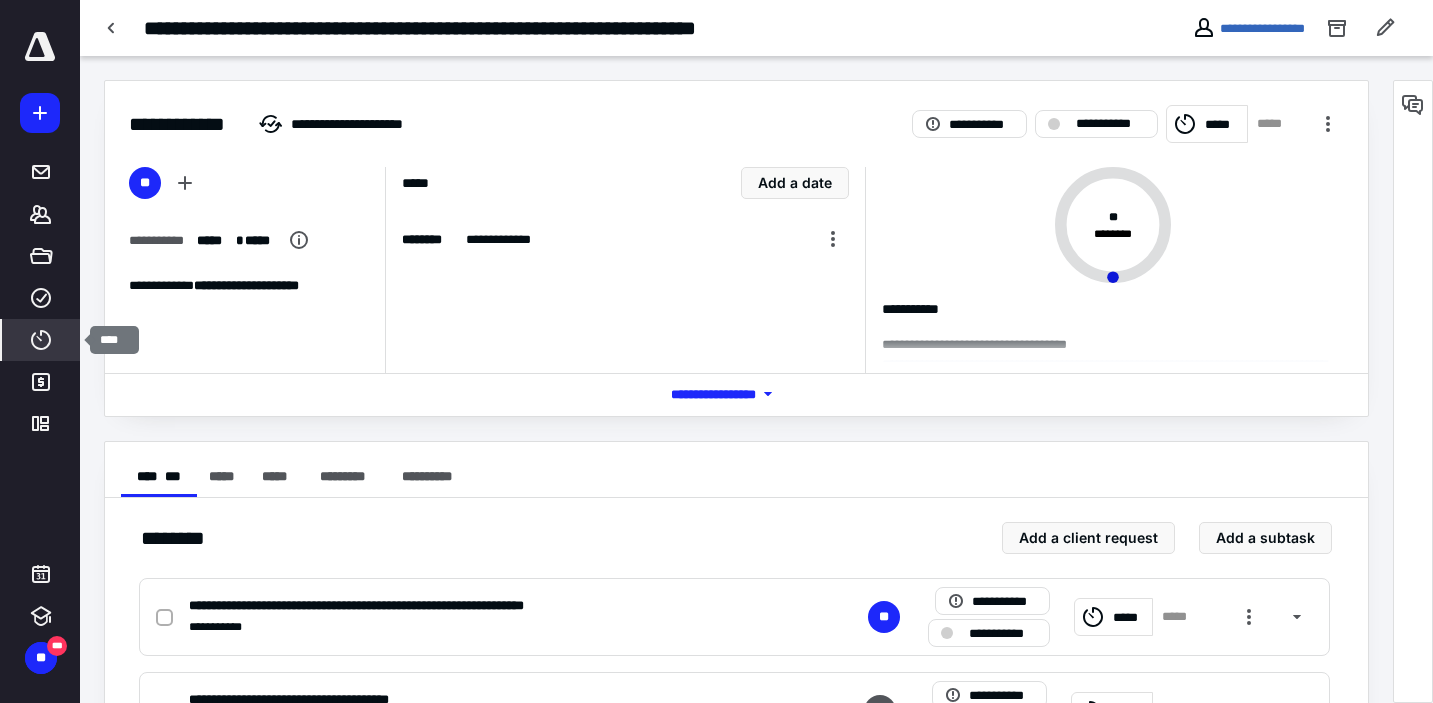 click 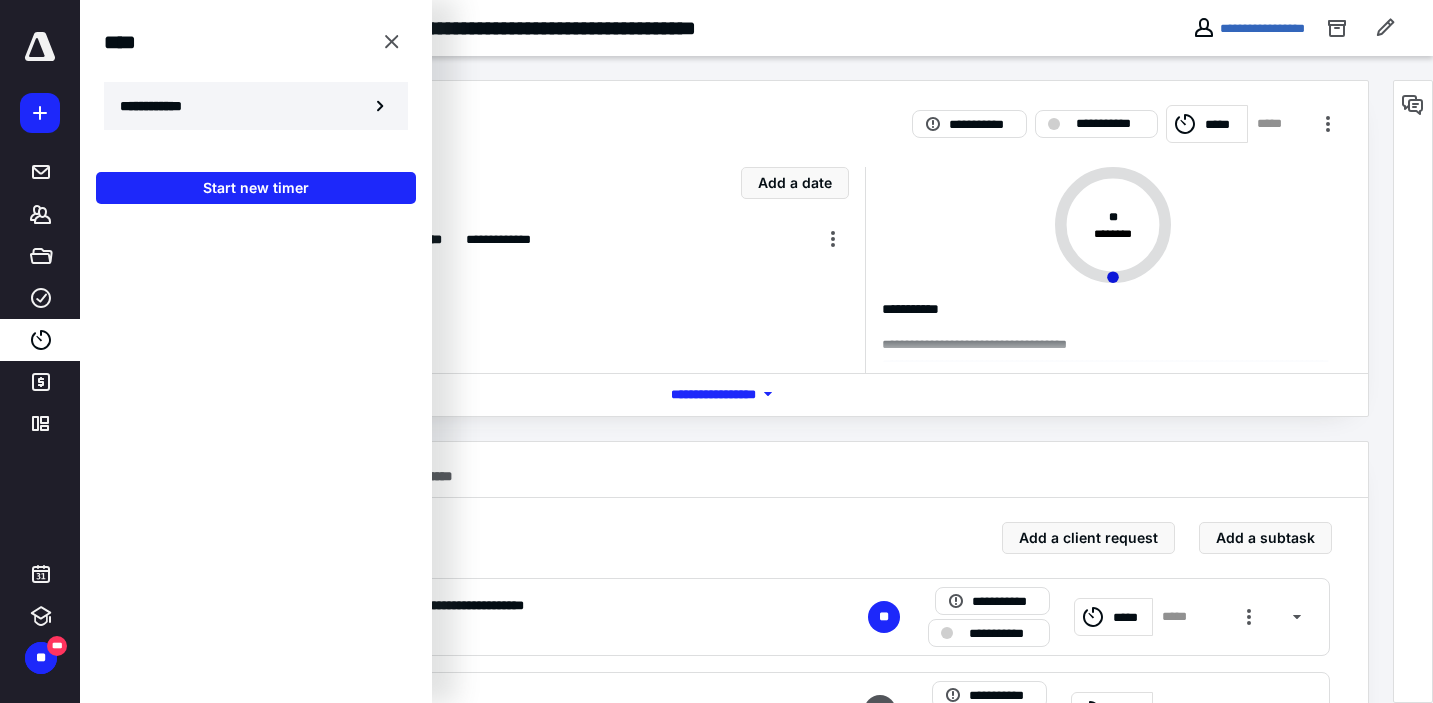 click on "**********" at bounding box center (162, 106) 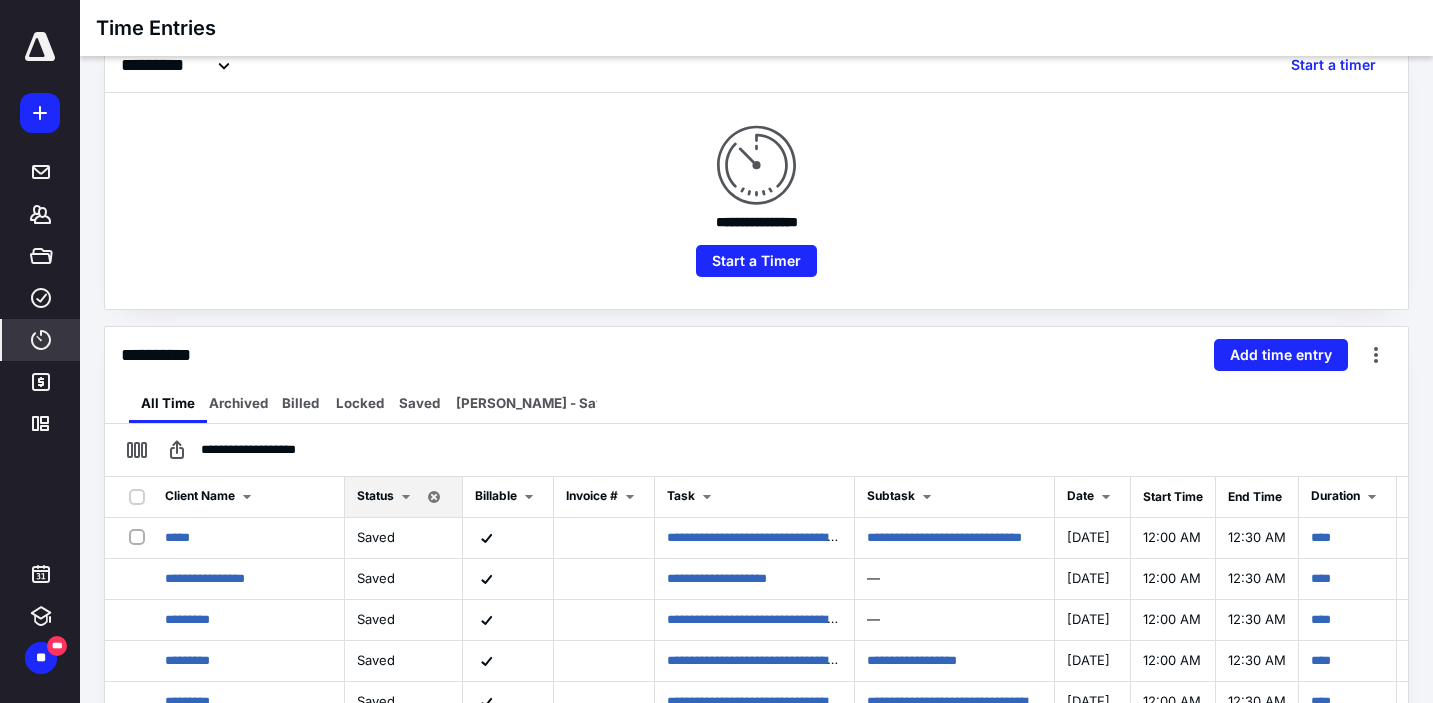 scroll, scrollTop: 173, scrollLeft: 0, axis: vertical 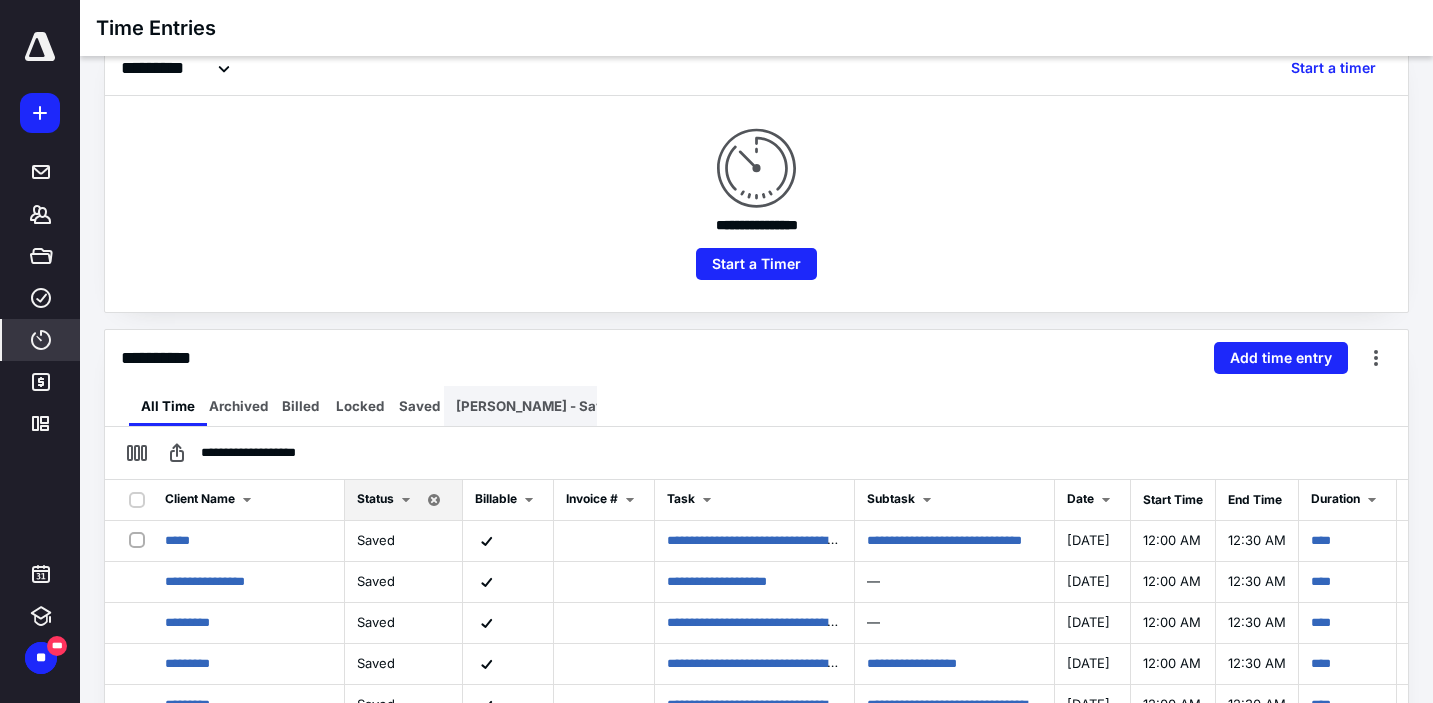 click on "[PERSON_NAME] - Saved Time" at bounding box center [556, 406] 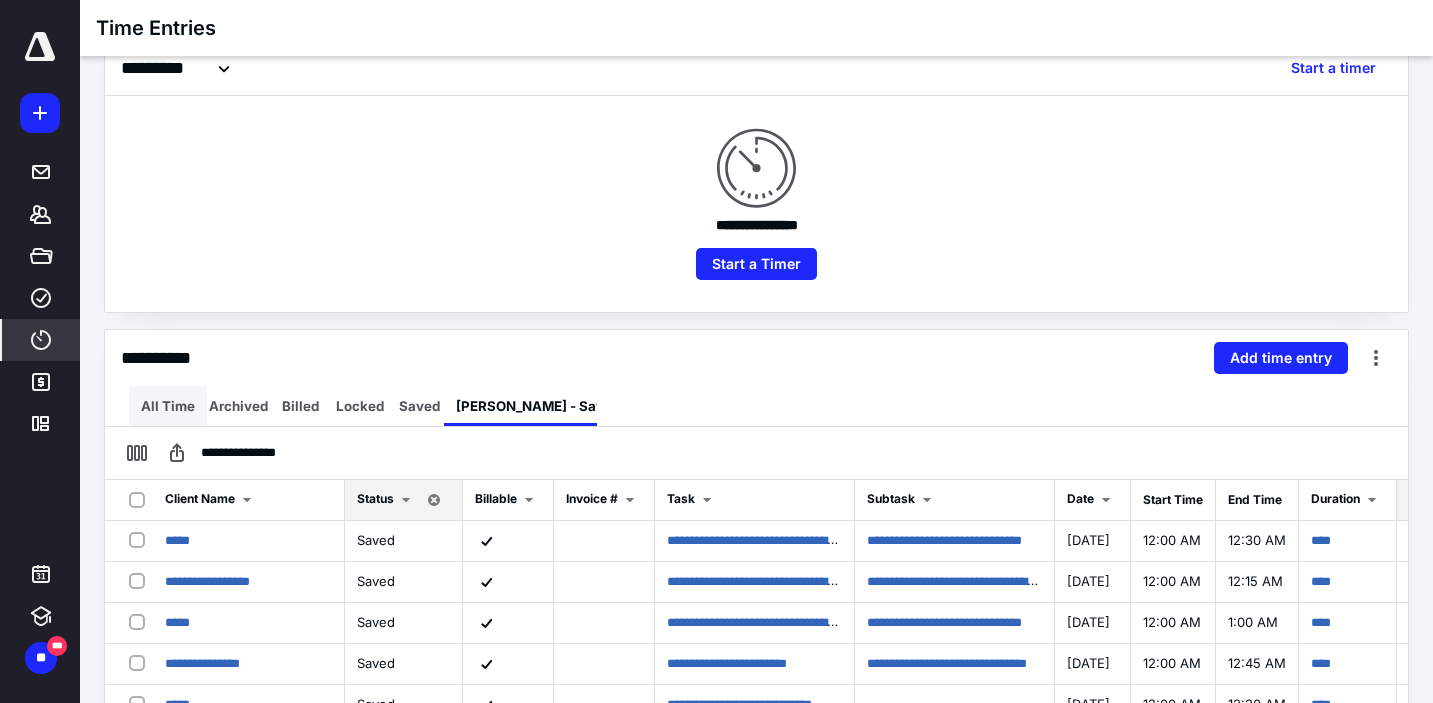 click on "All Time" at bounding box center [168, 406] 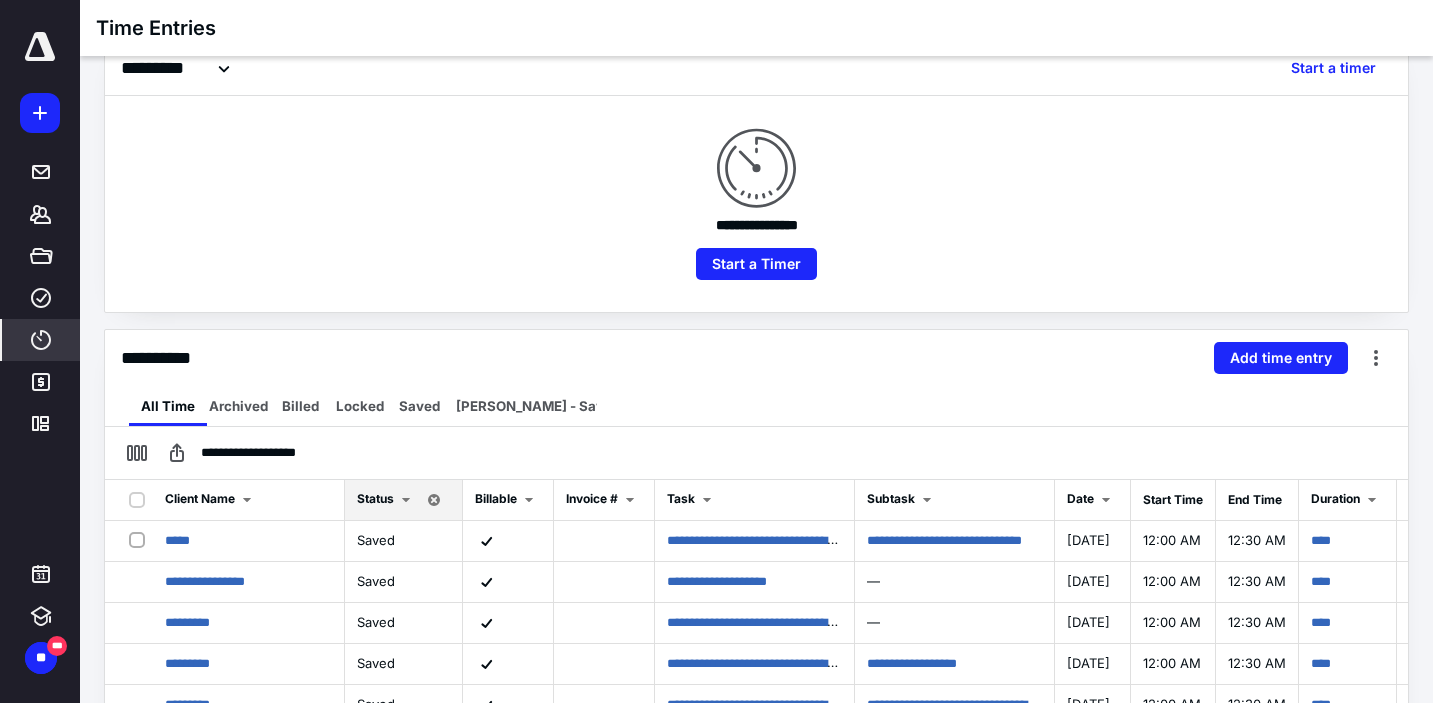 click at bounding box center (40, 47) 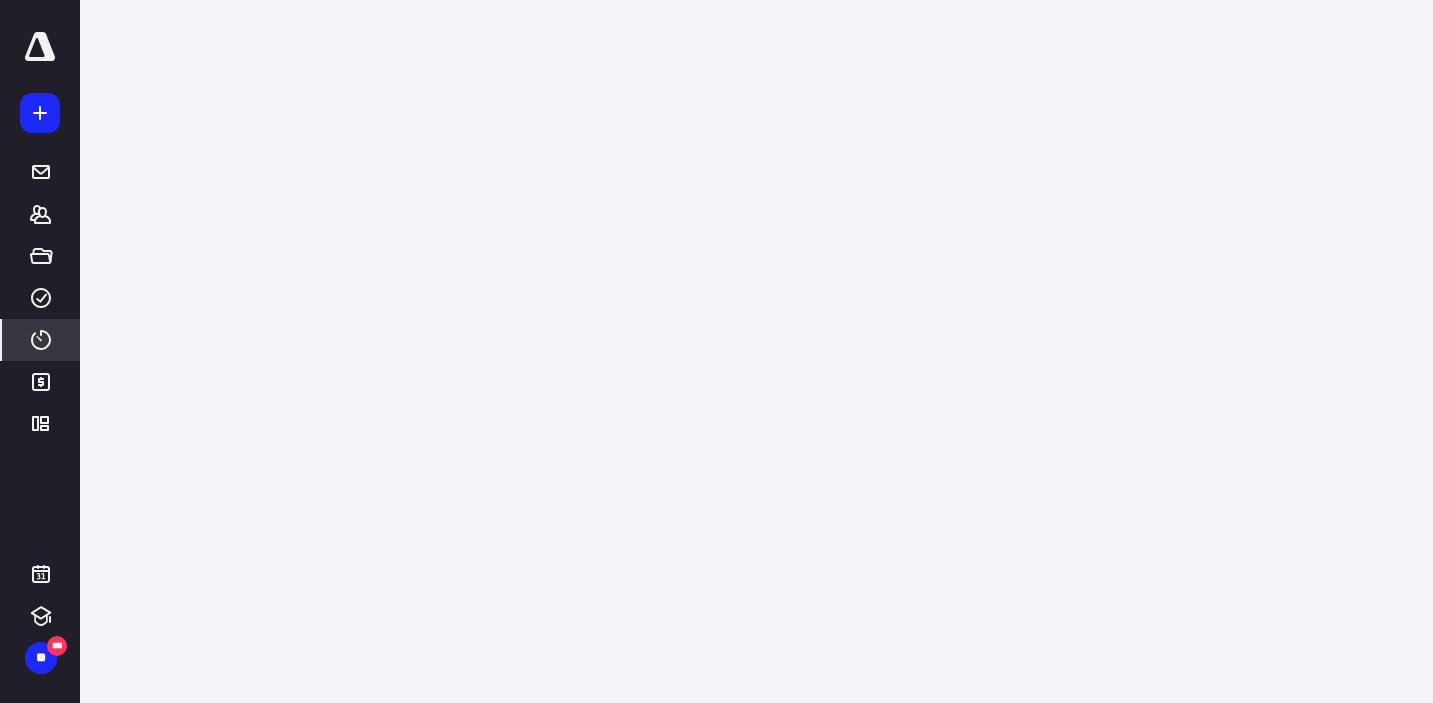 scroll, scrollTop: 0, scrollLeft: 0, axis: both 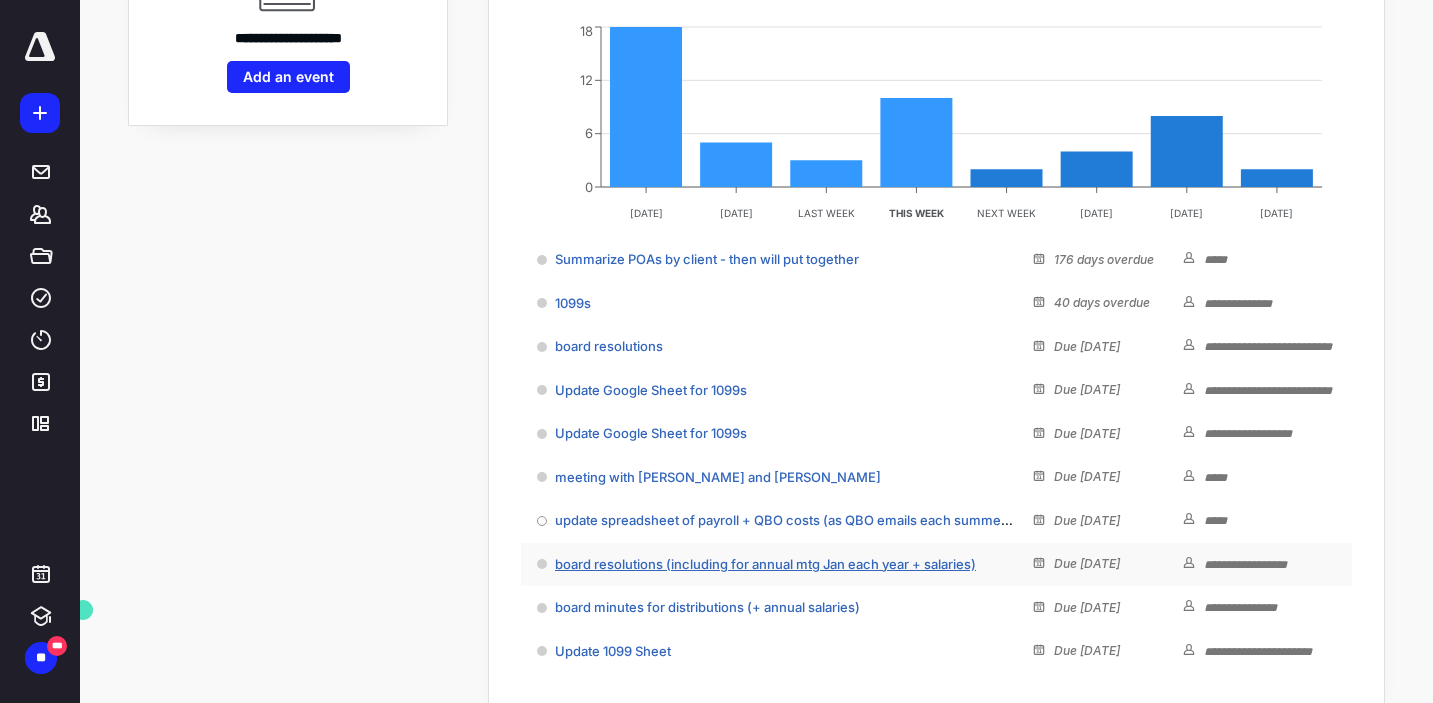 click on "board resolutions (including for annual mtg Jan each year + salaries)" at bounding box center [765, 564] 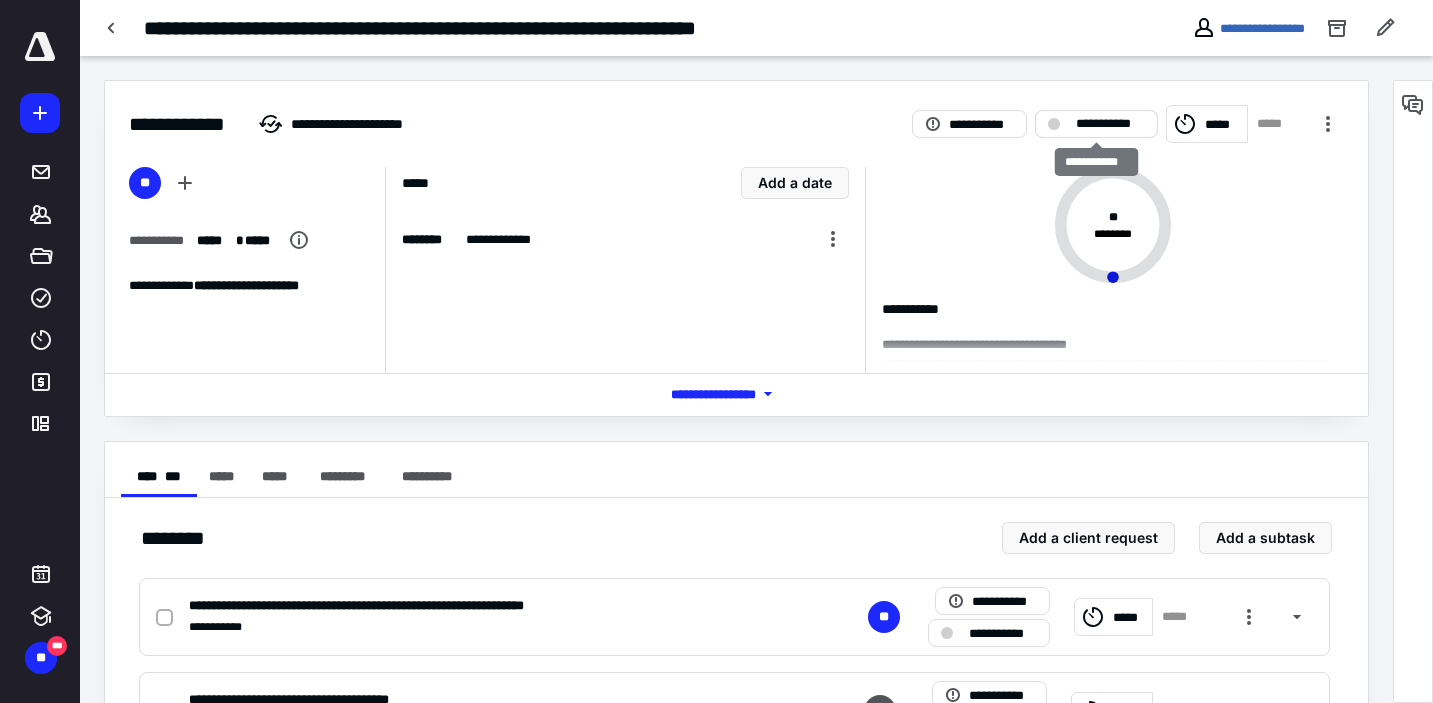click on "**********" at bounding box center [1110, 124] 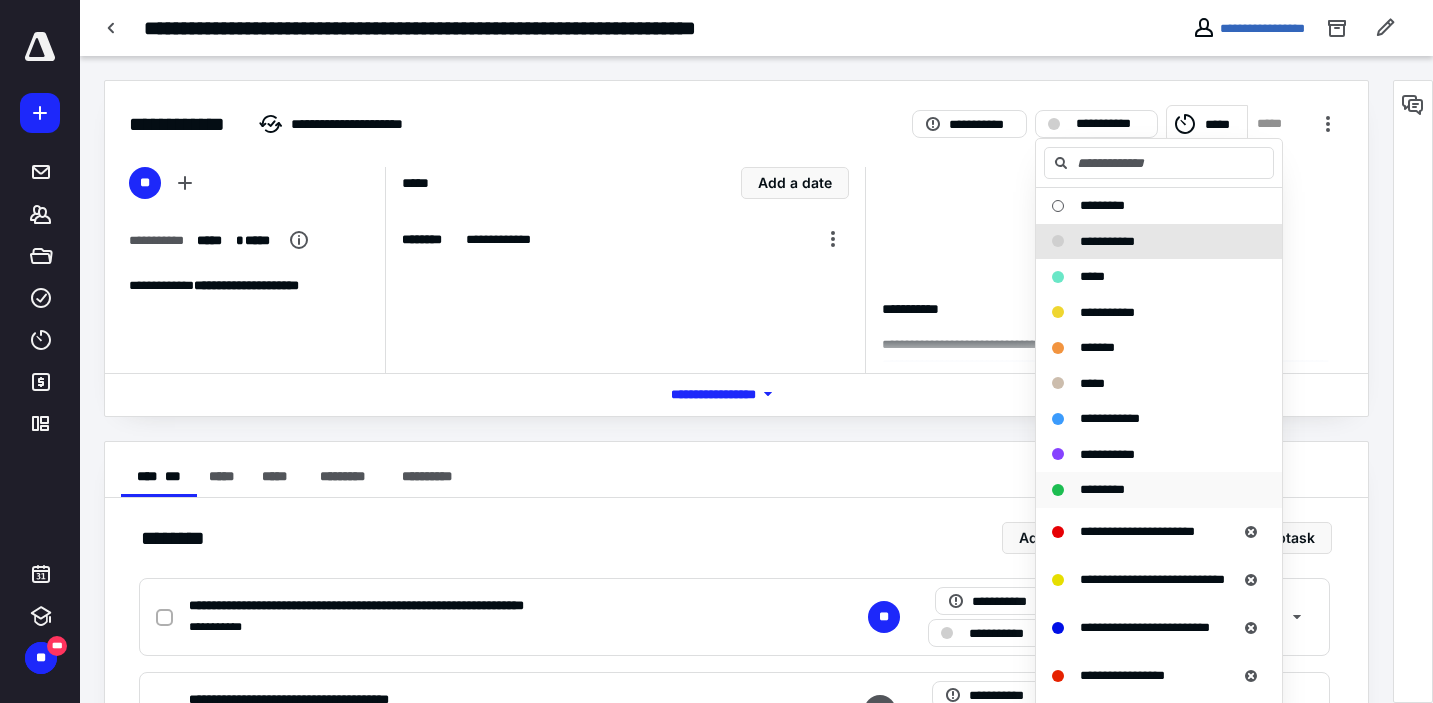 click on "*********" at bounding box center (1102, 489) 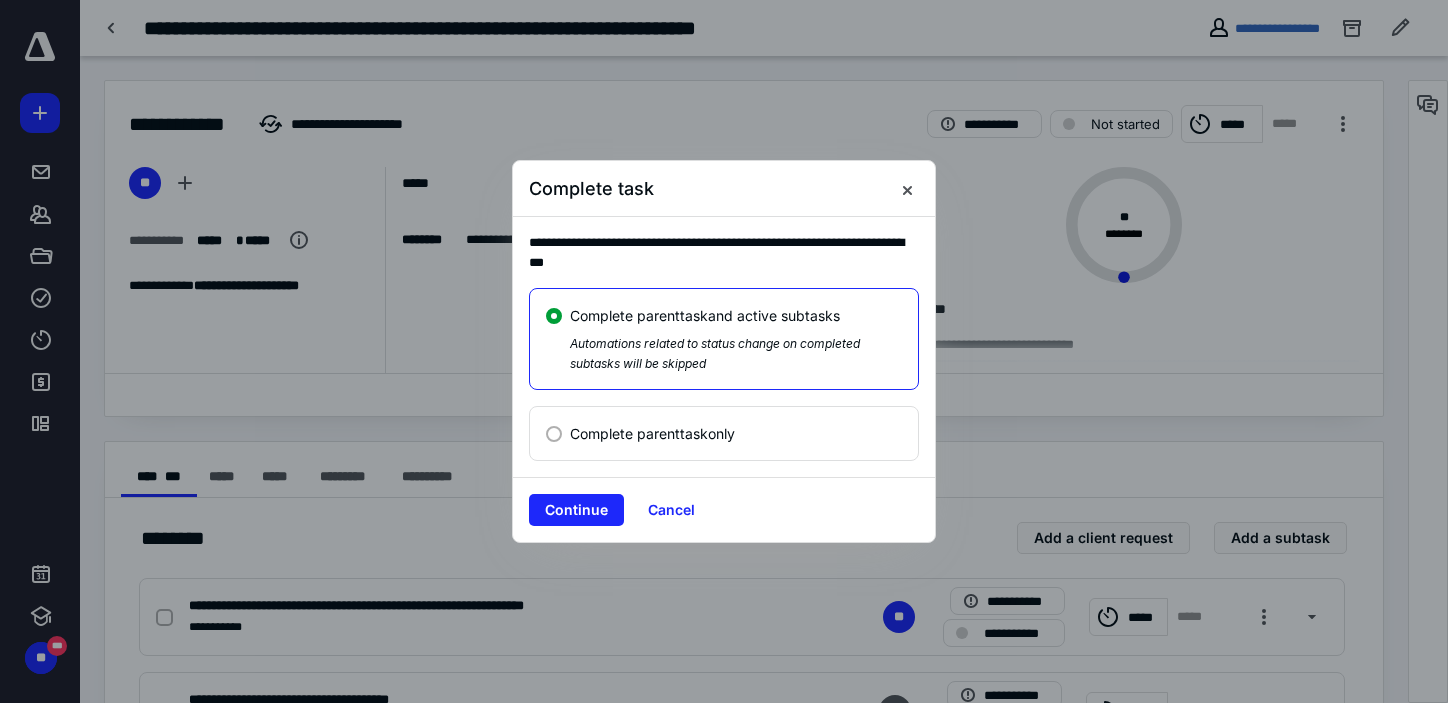 click at bounding box center [554, 434] 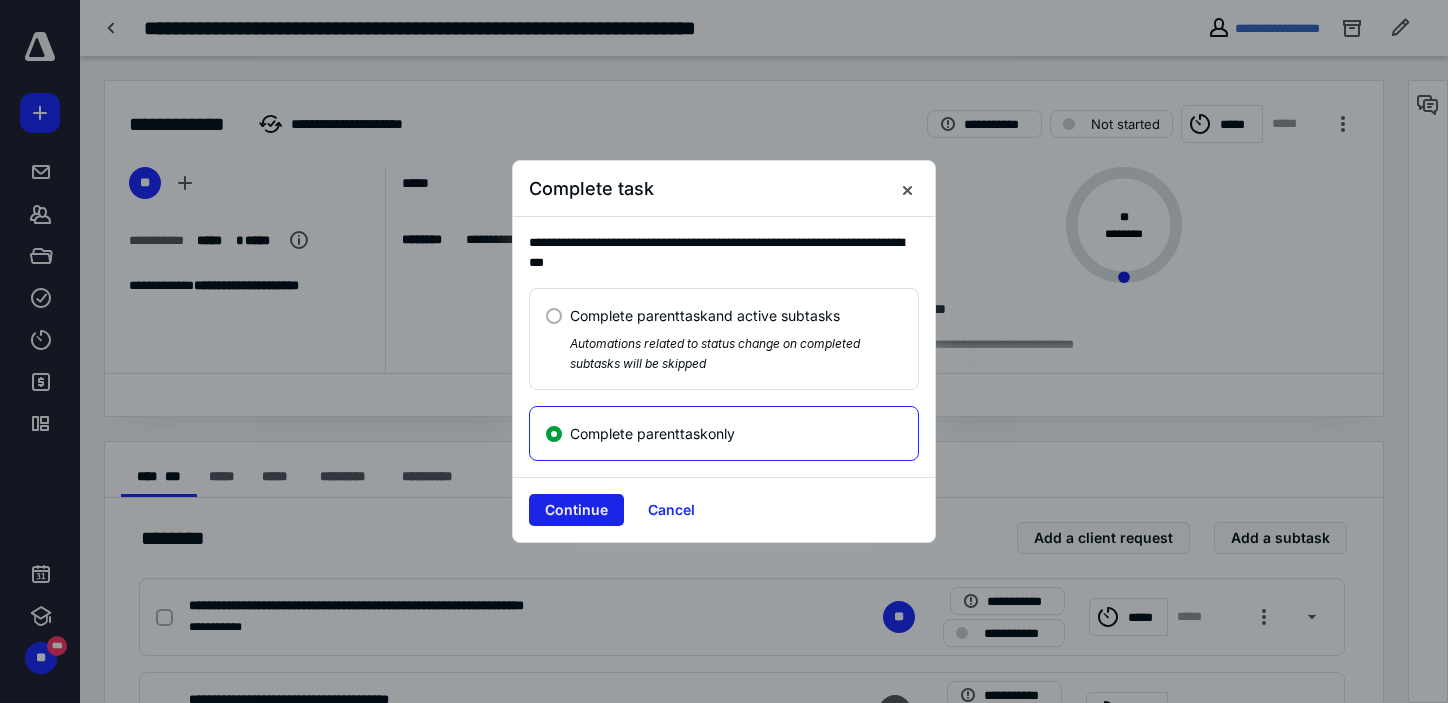 click on "Continue" at bounding box center [576, 510] 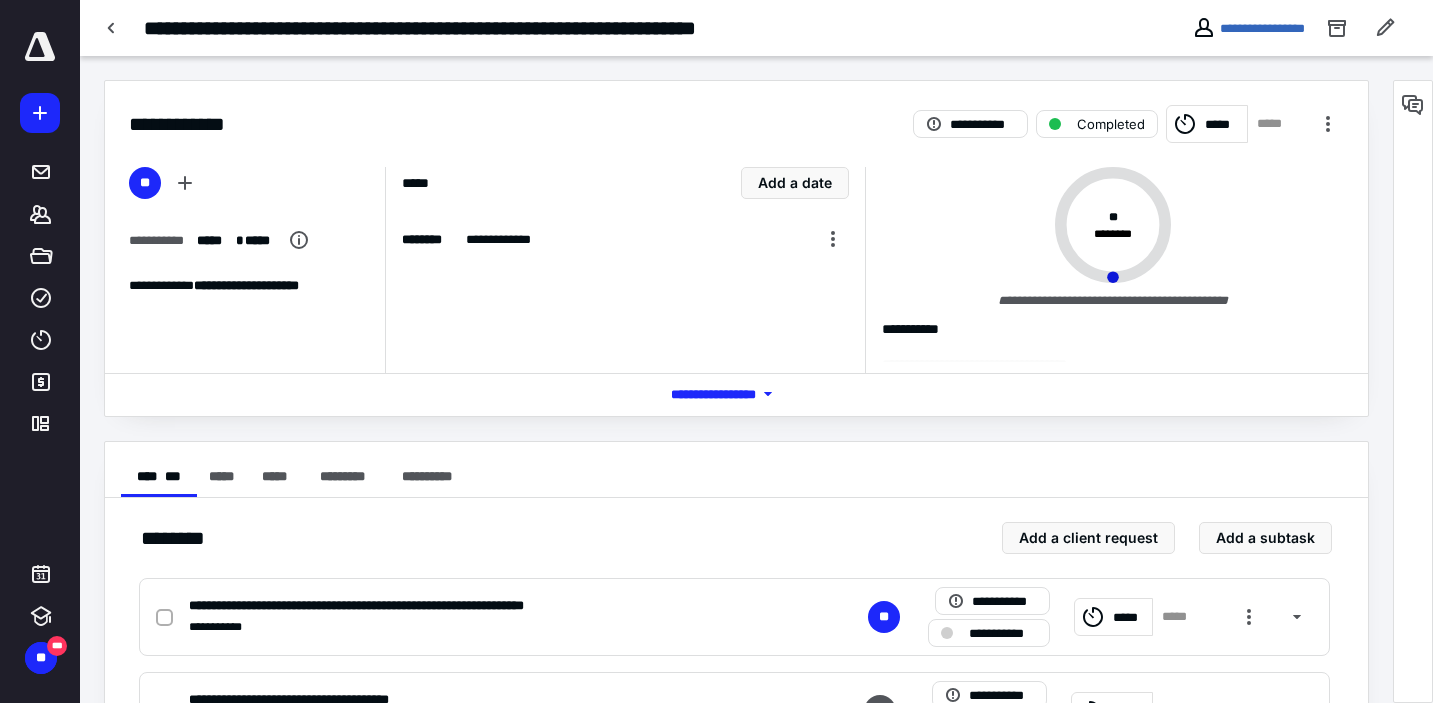 click at bounding box center (40, 47) 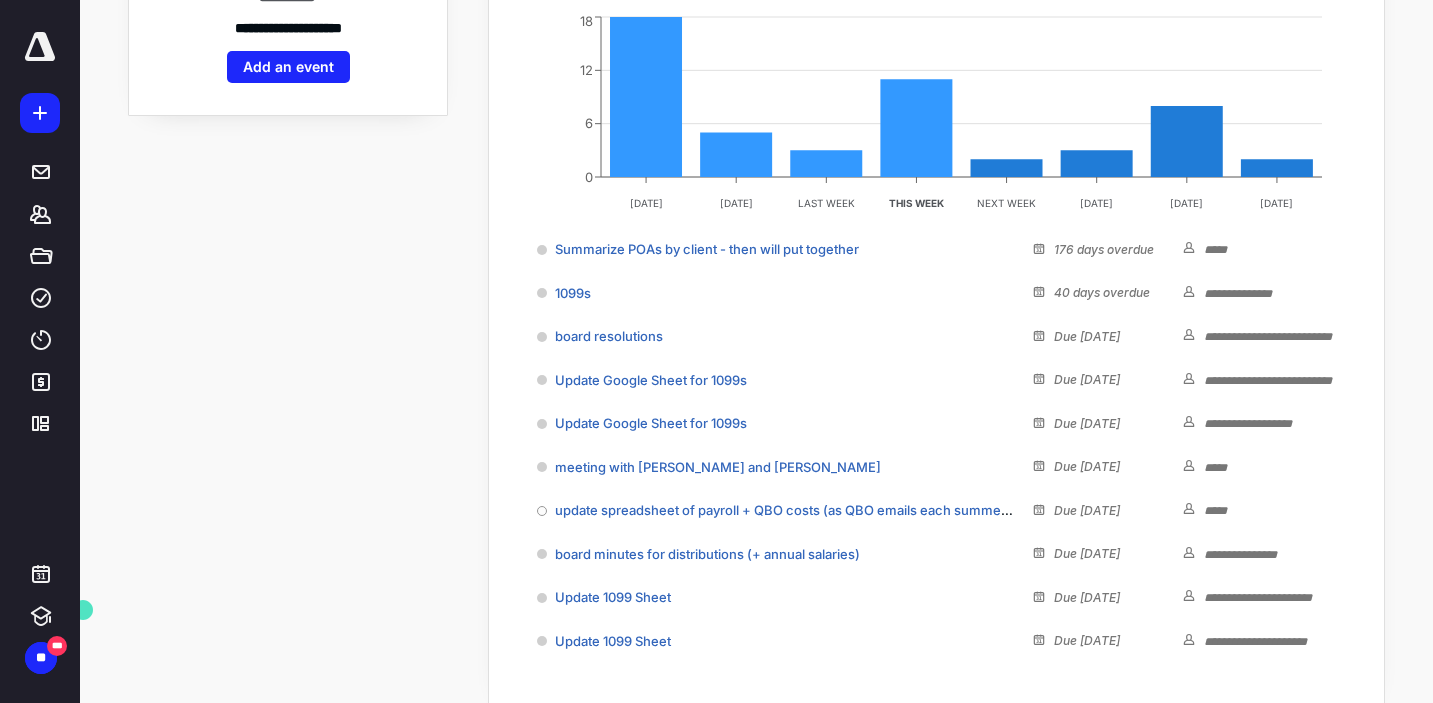 scroll, scrollTop: 0, scrollLeft: 0, axis: both 